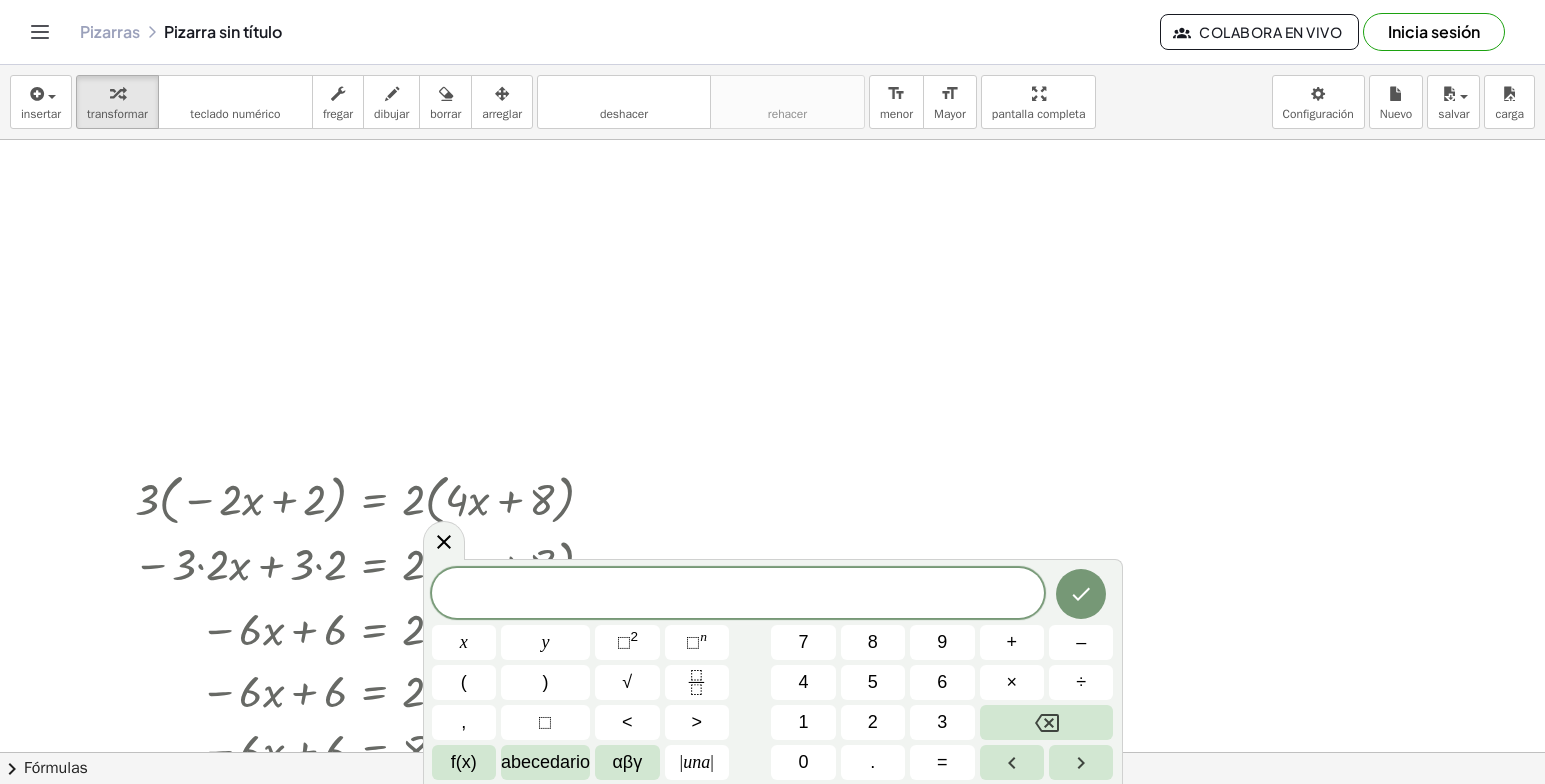 scroll, scrollTop: 0, scrollLeft: 0, axis: both 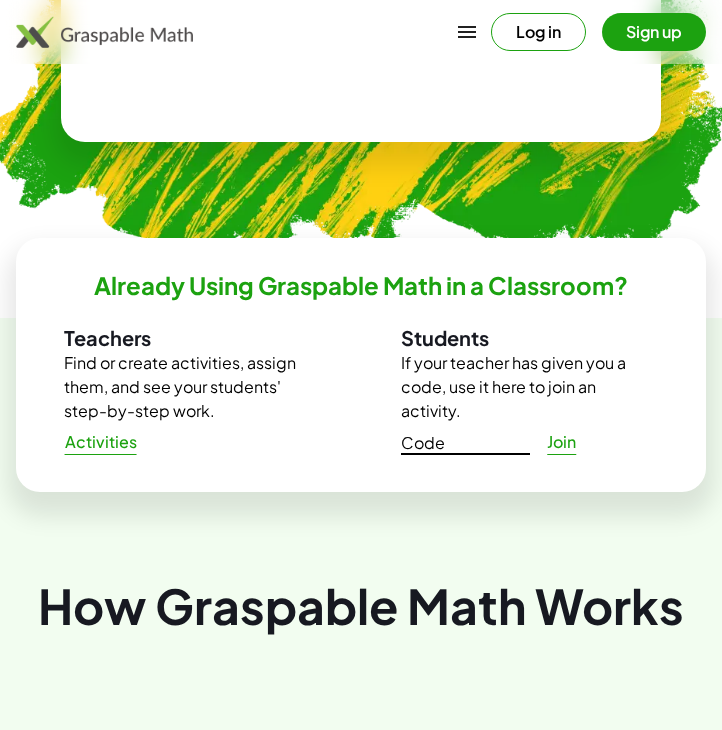 click on "Code" 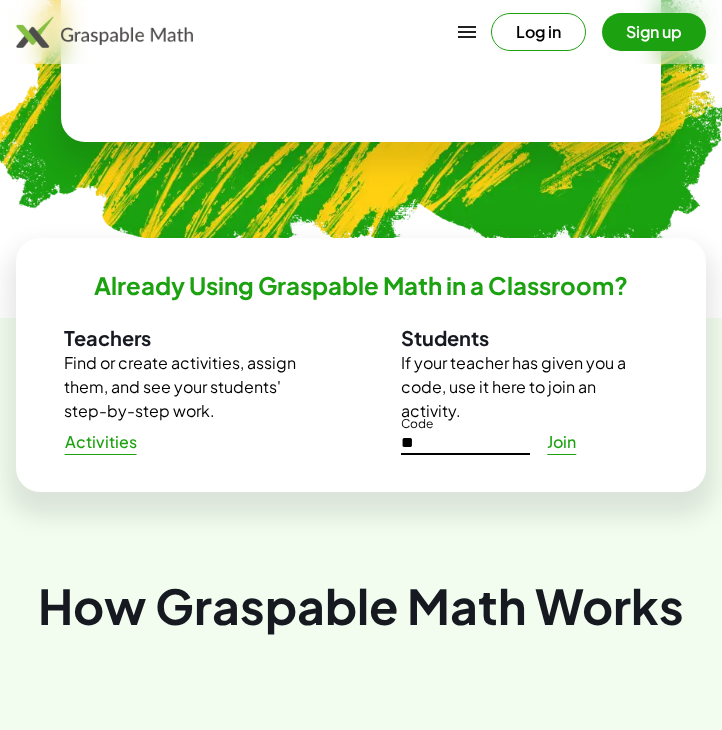 type on "*" 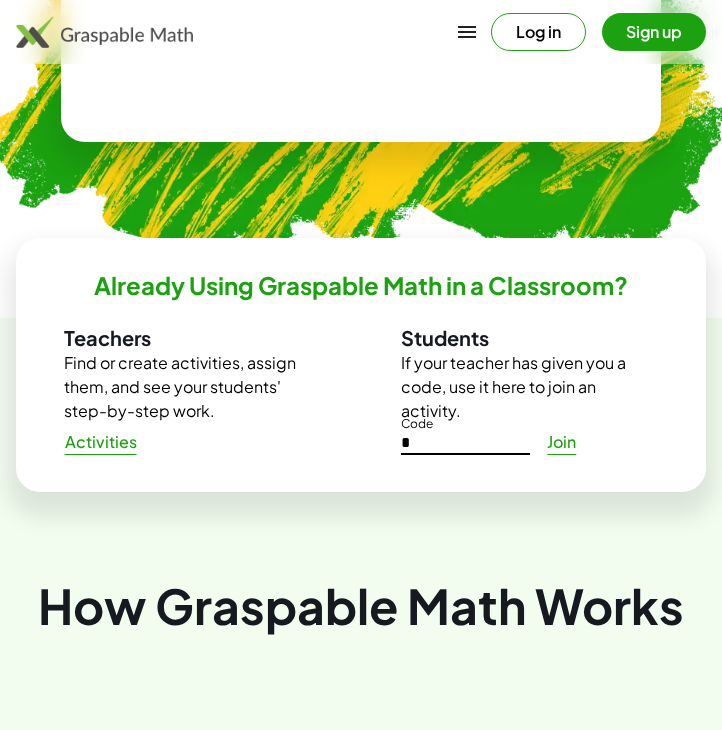 type 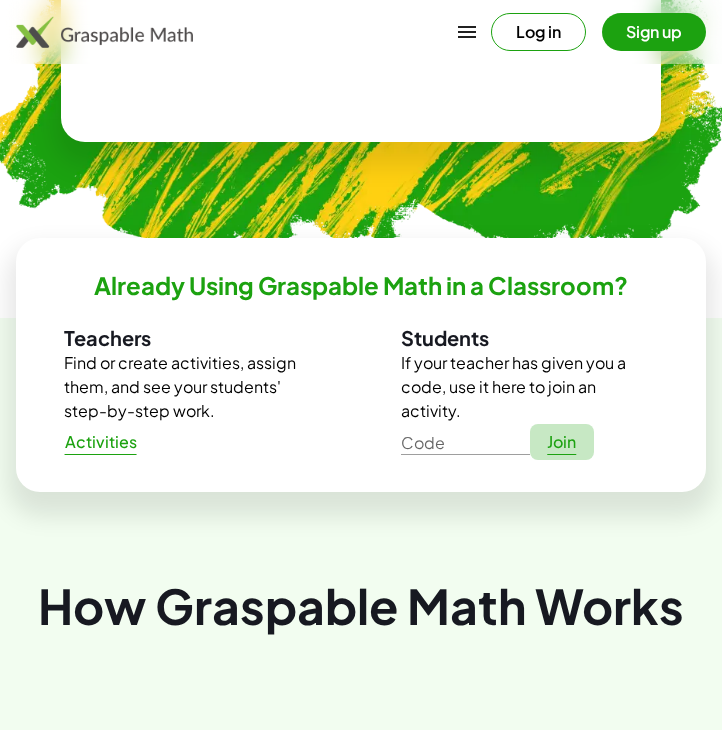 click on "Join" 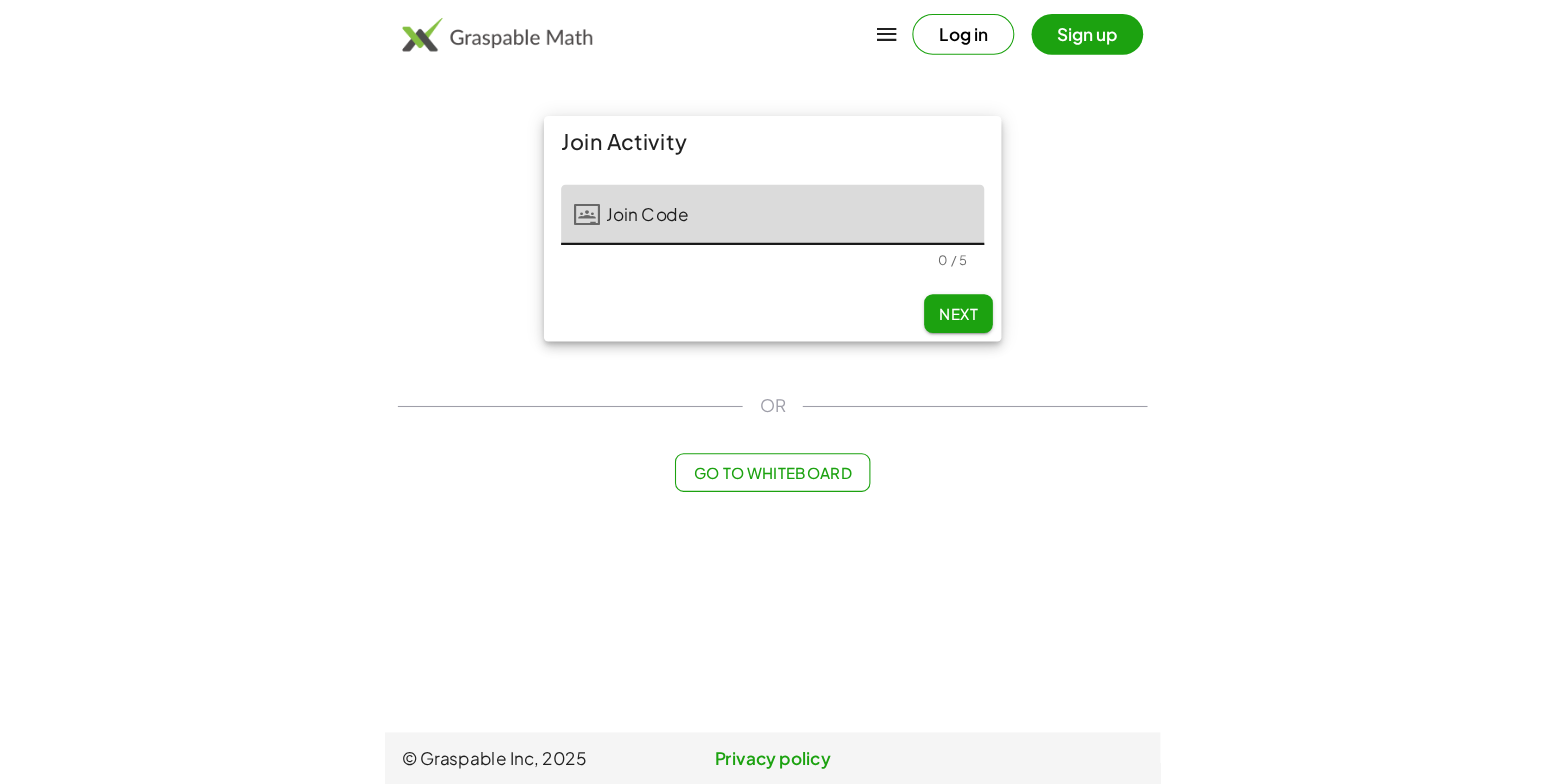 scroll, scrollTop: 0, scrollLeft: 0, axis: both 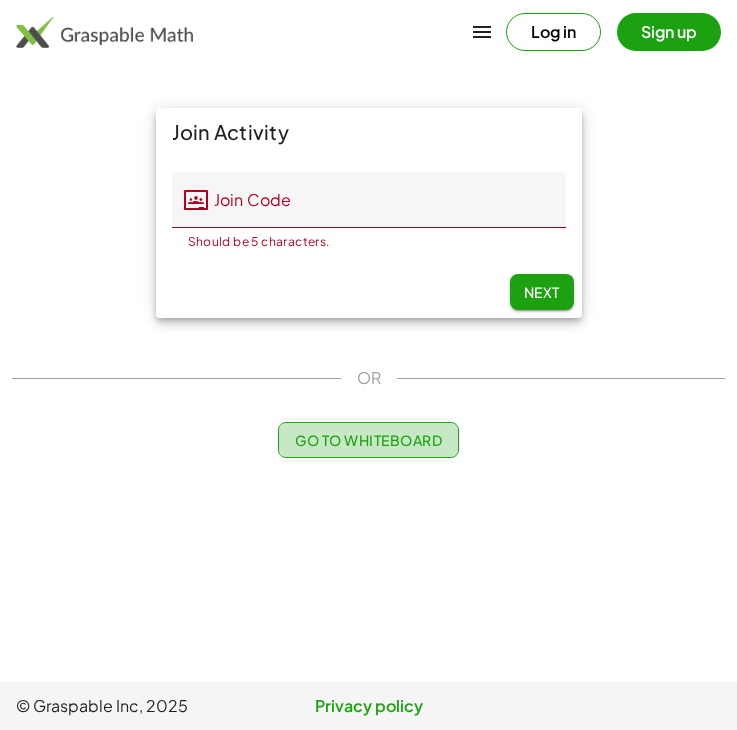 click on "Go to Whiteboard" 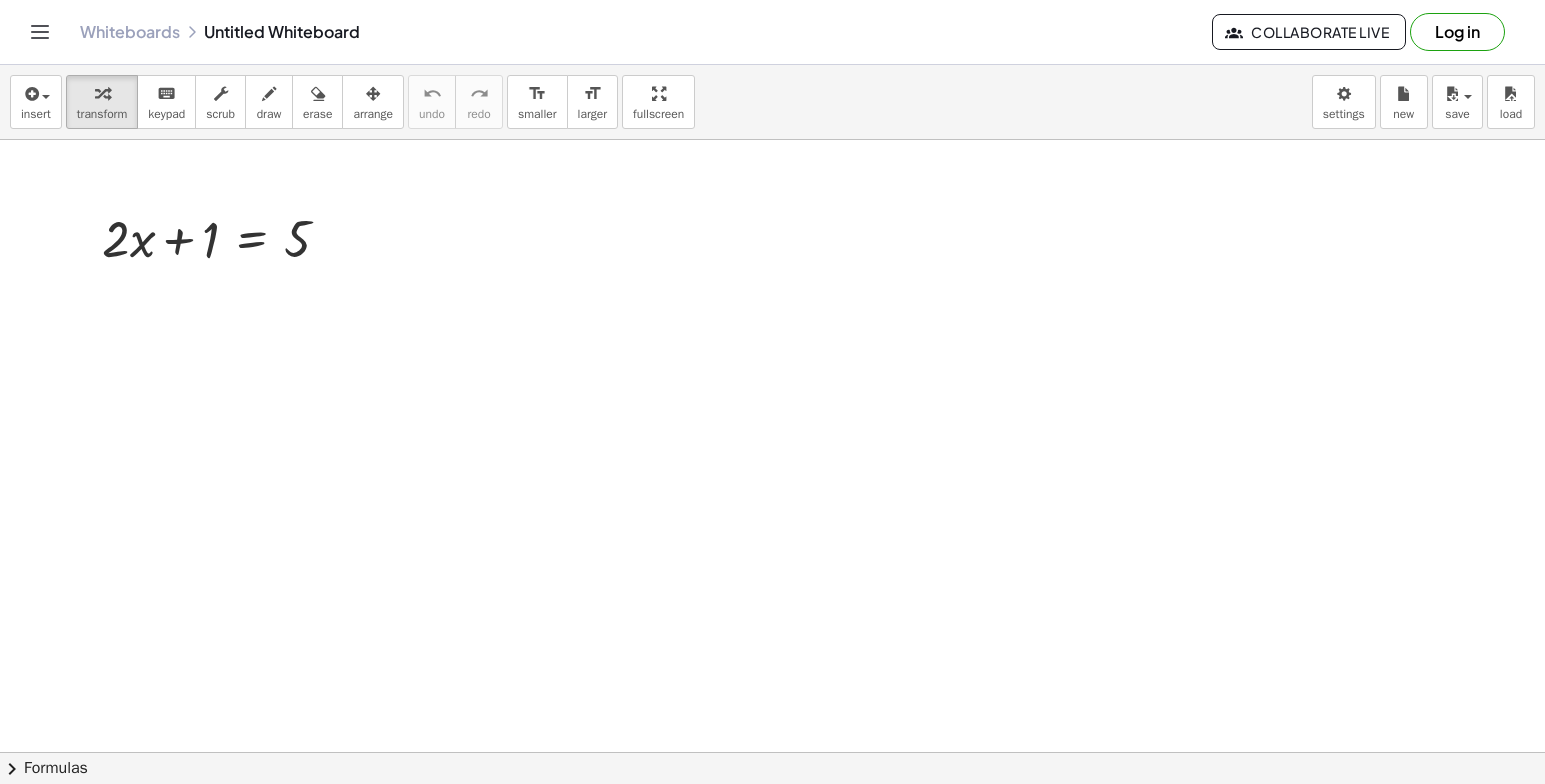 drag, startPoint x: 592, startPoint y: 224, endPoint x: 561, endPoint y: 233, distance: 32.280025 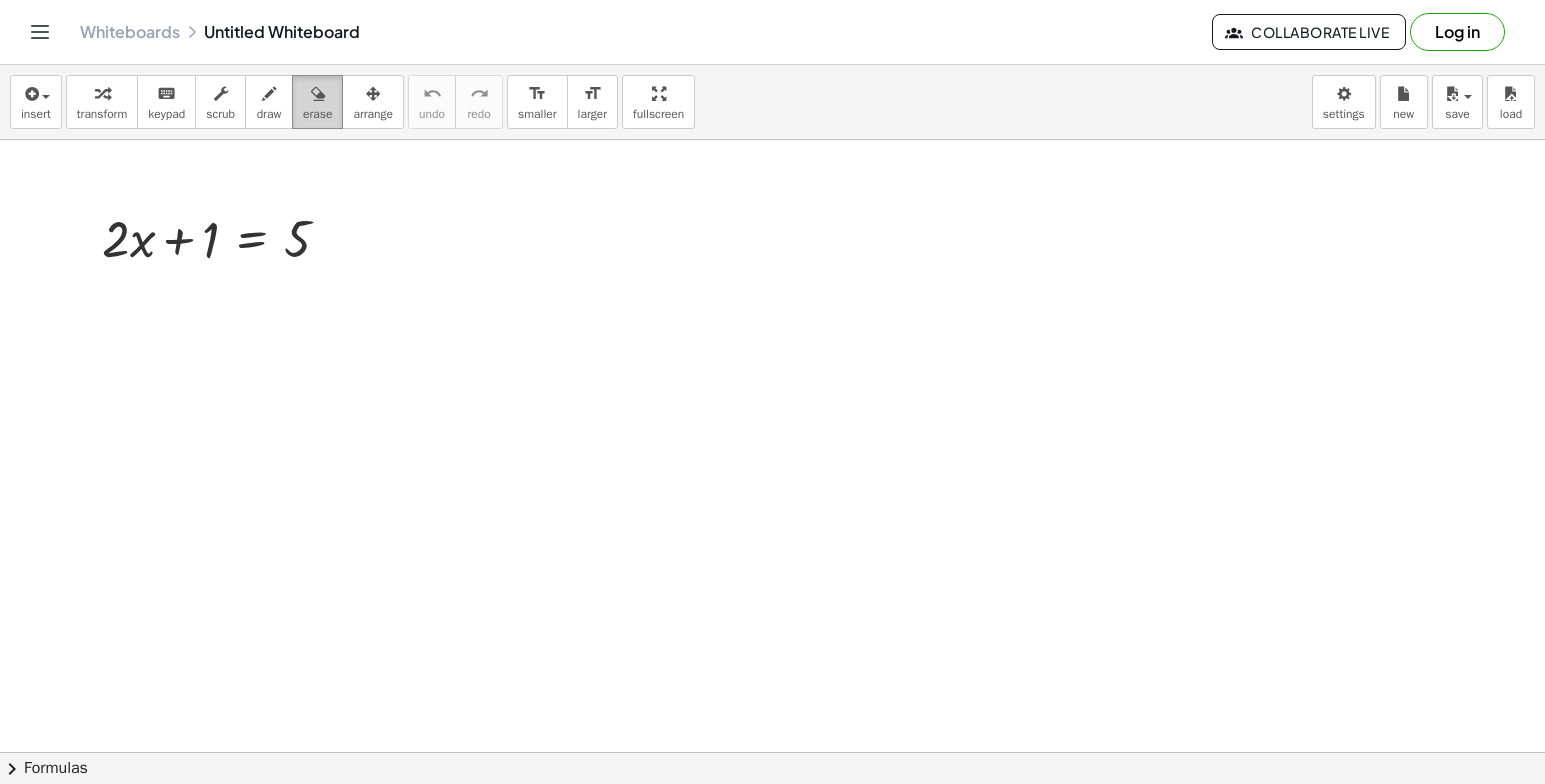click on "erase" at bounding box center [317, 102] 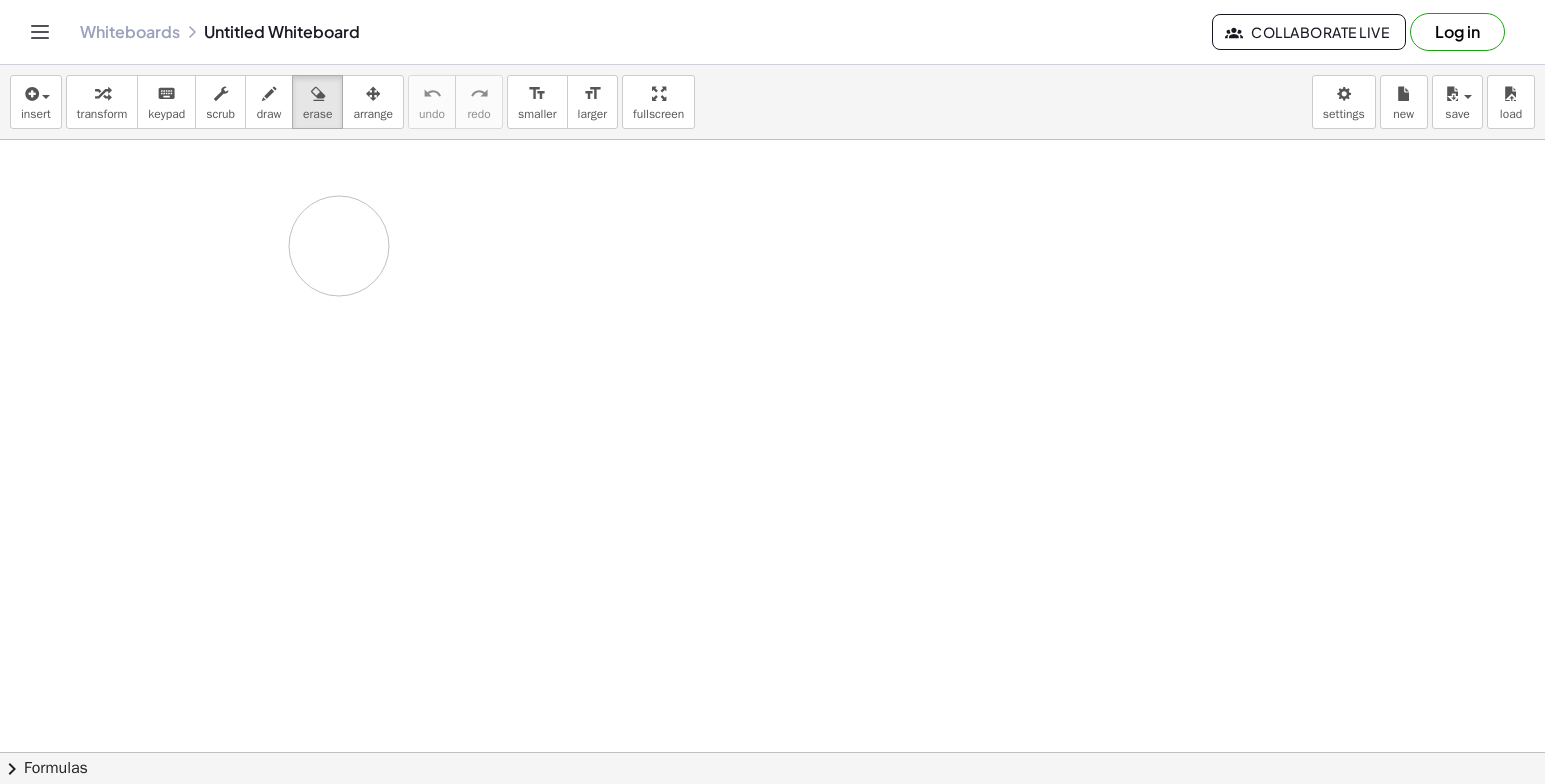 drag, startPoint x: 200, startPoint y: 245, endPoint x: 339, endPoint y: 246, distance: 139.0036 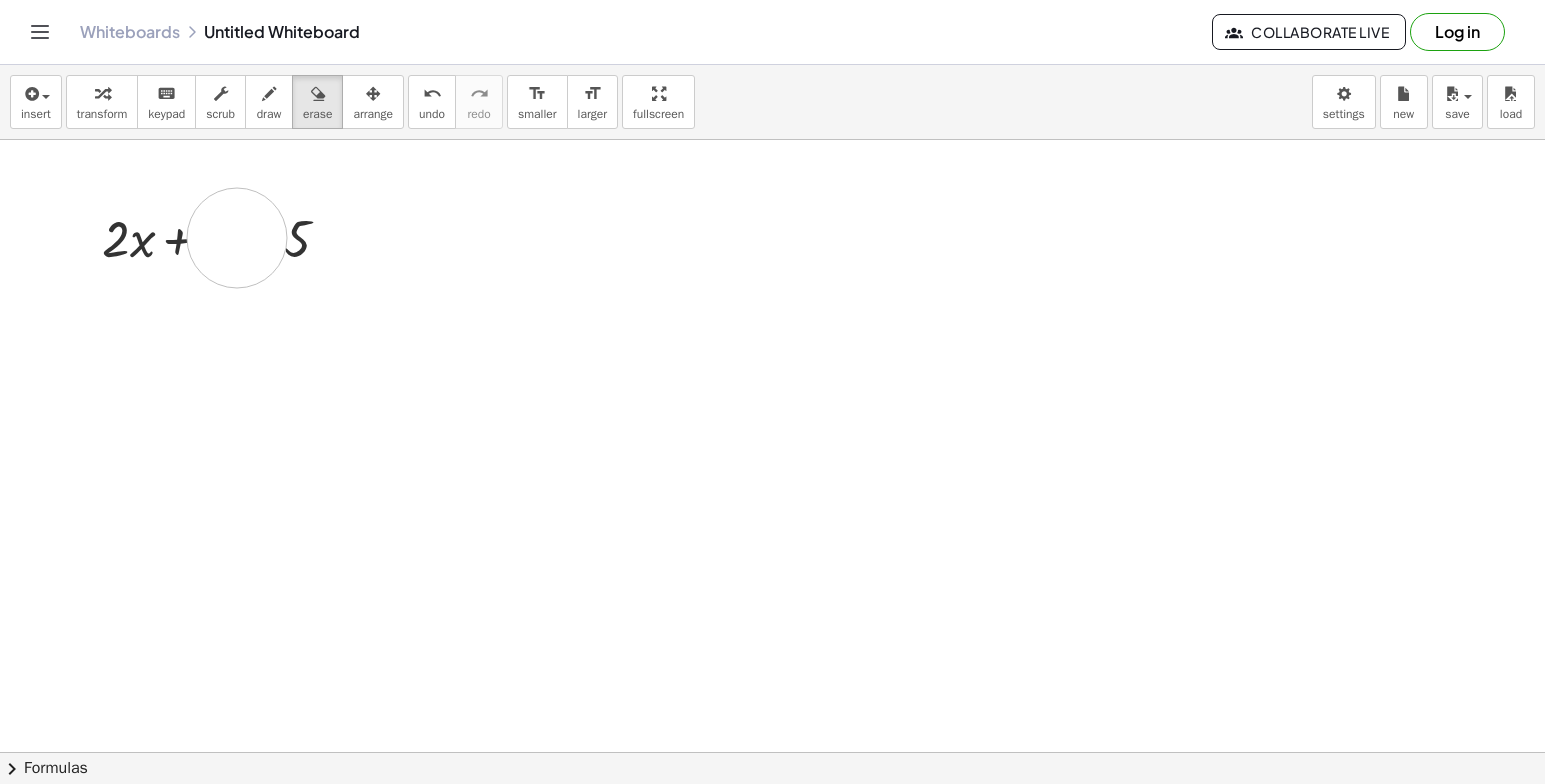 click at bounding box center (772, 752) 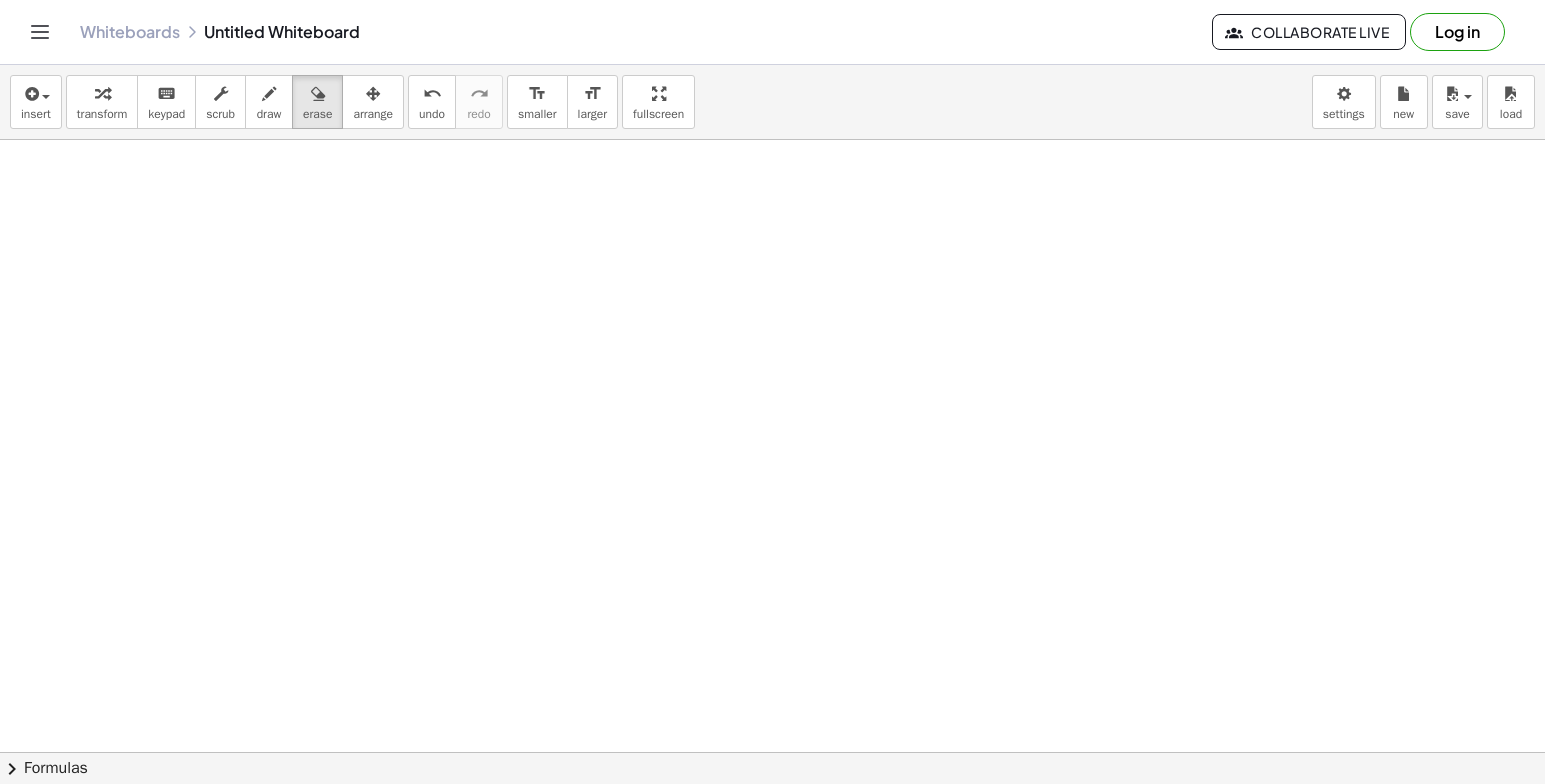 drag, startPoint x: 233, startPoint y: 236, endPoint x: 105, endPoint y: 74, distance: 206.4655 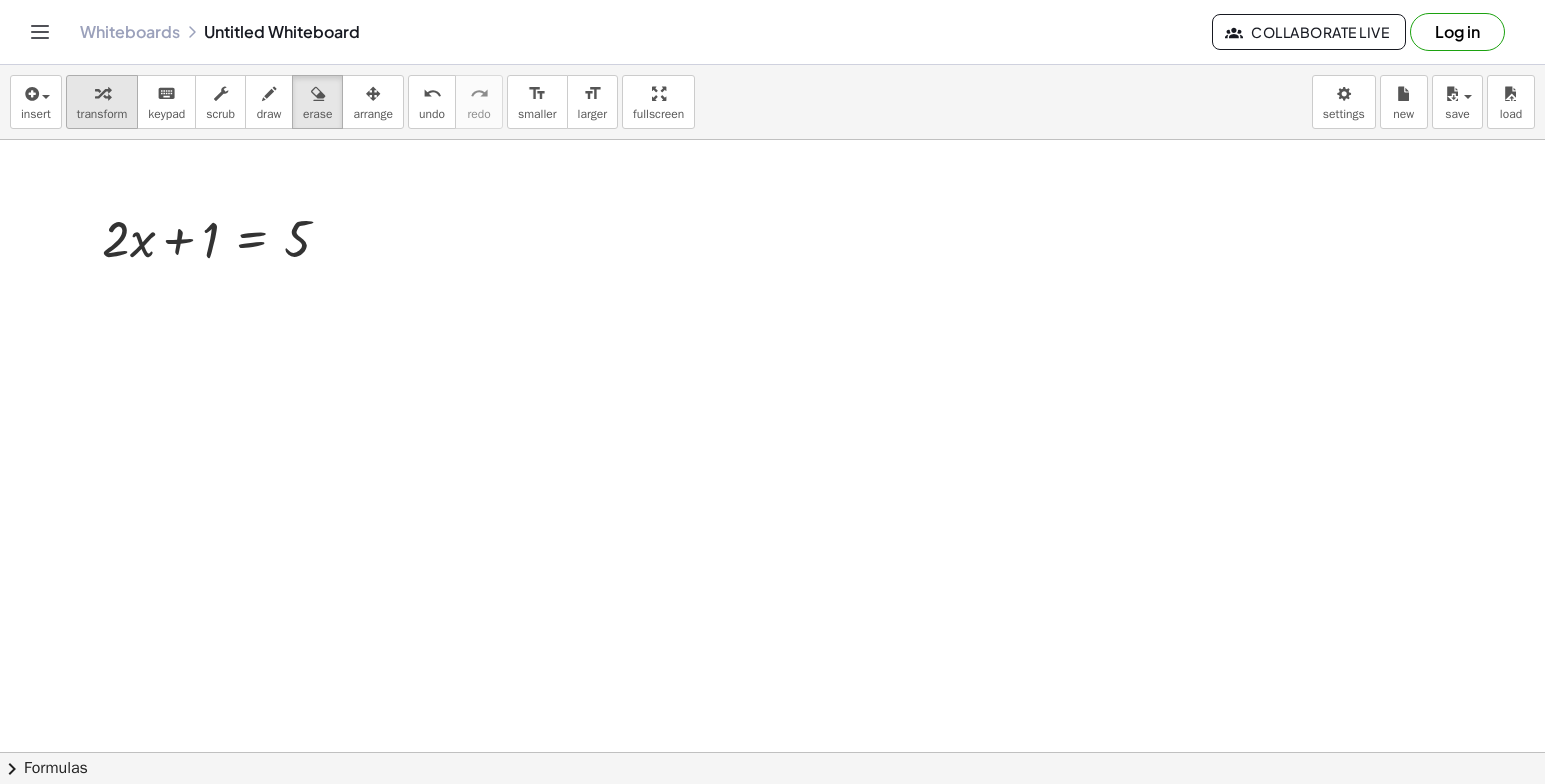 click on "transform" at bounding box center (102, 114) 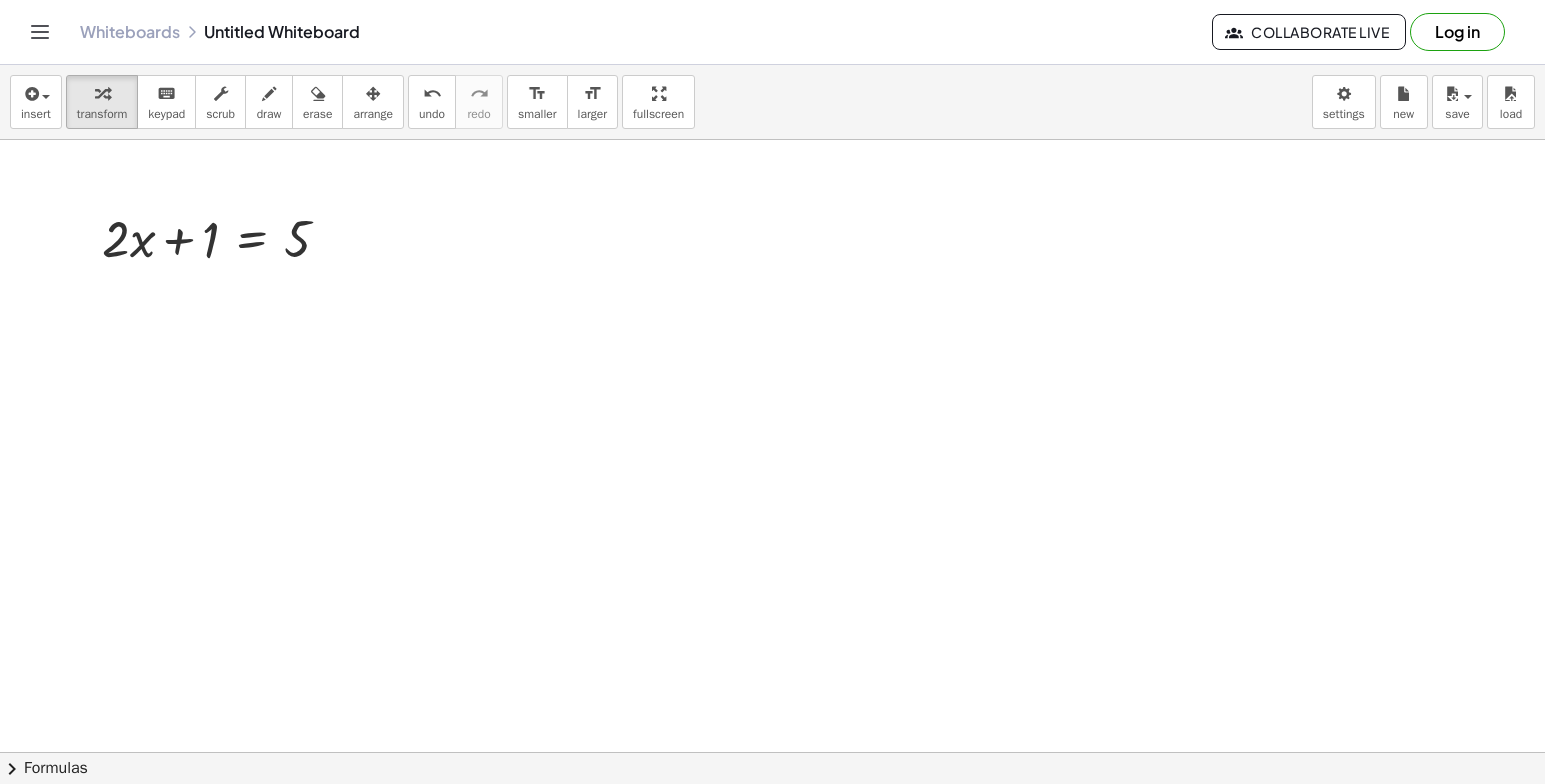 drag, startPoint x: 626, startPoint y: 318, endPoint x: 513, endPoint y: 360, distance: 120.552895 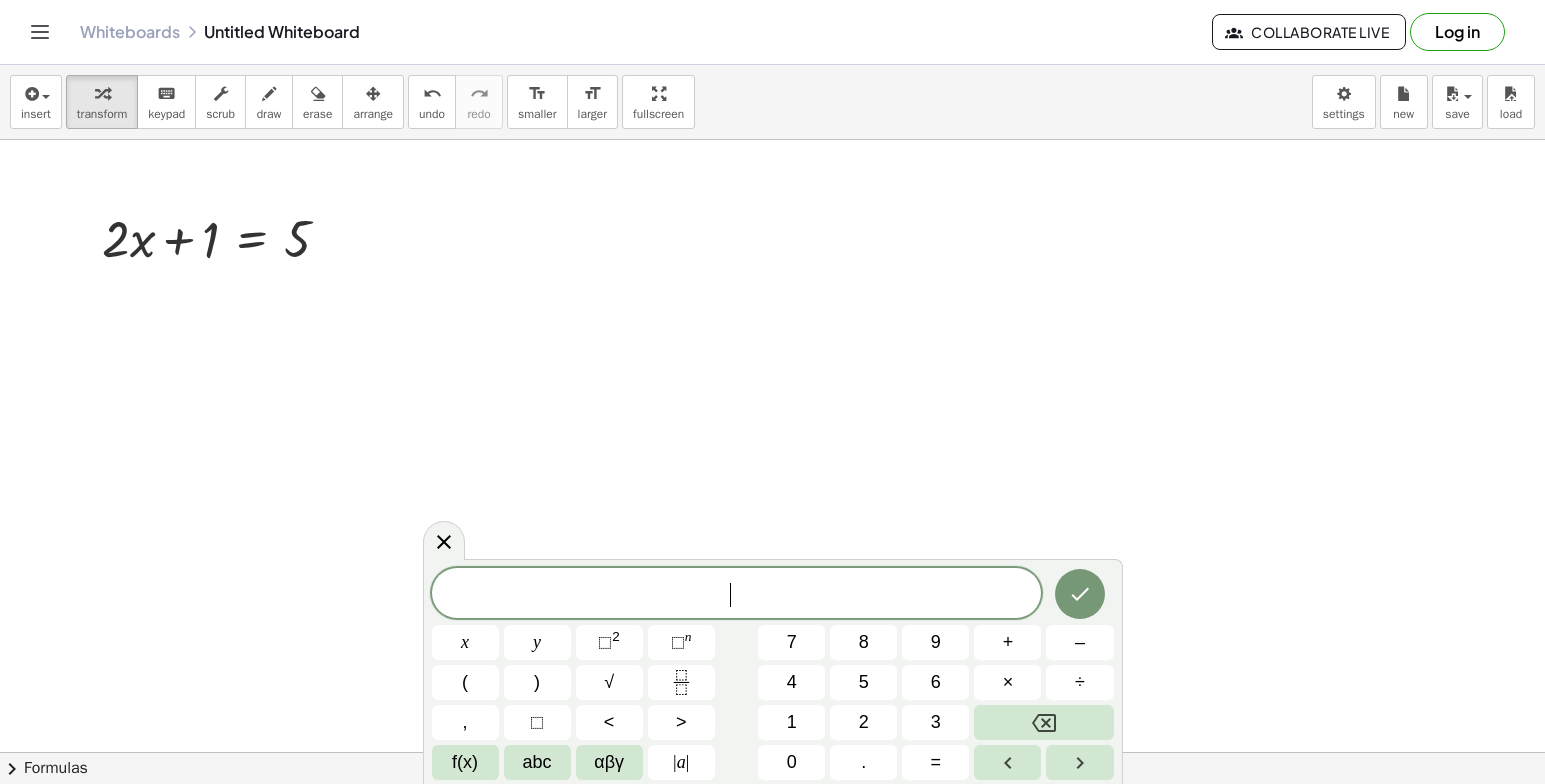 click on "​" at bounding box center [737, 595] 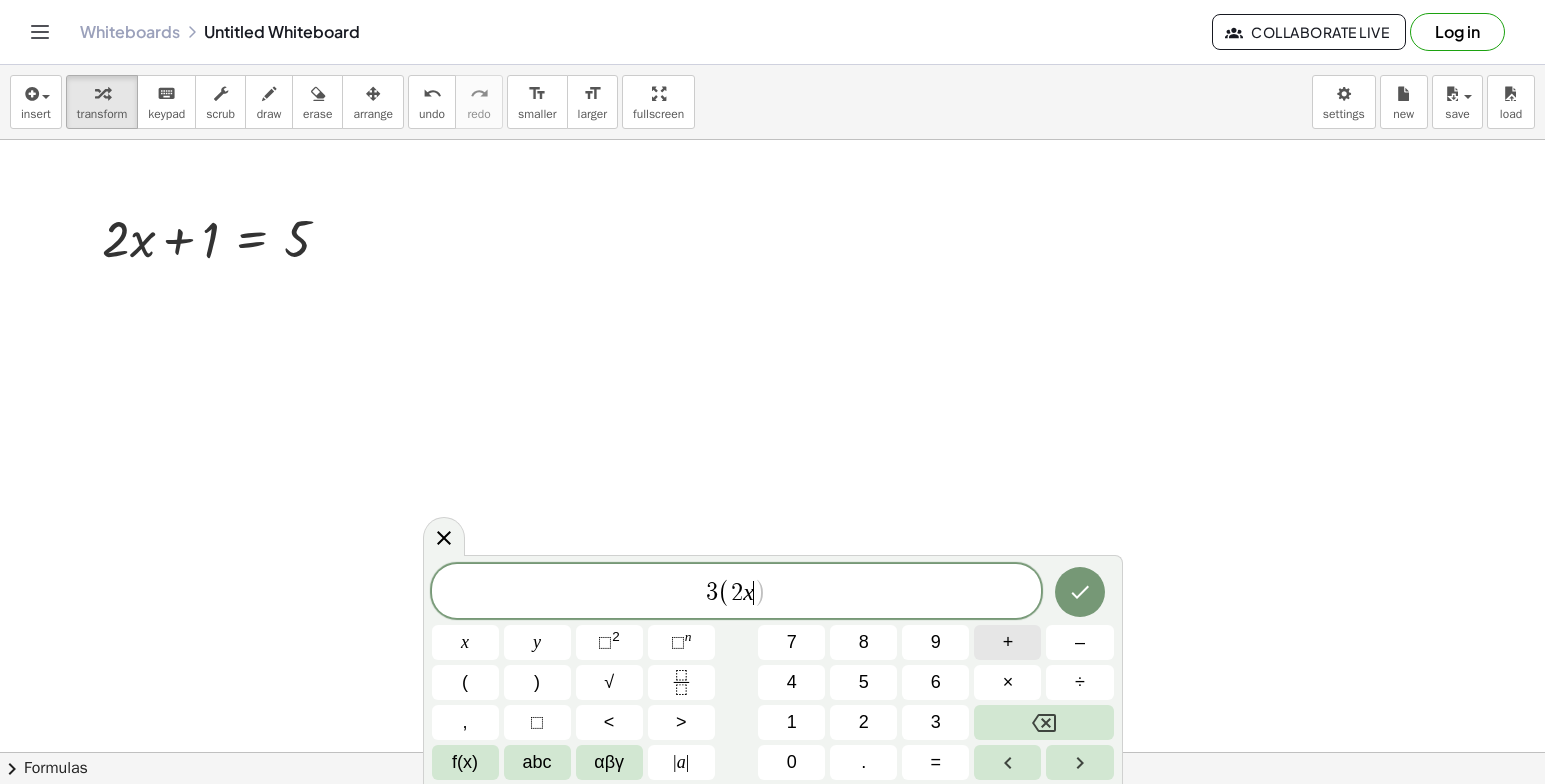 click on "+" at bounding box center [1008, 642] 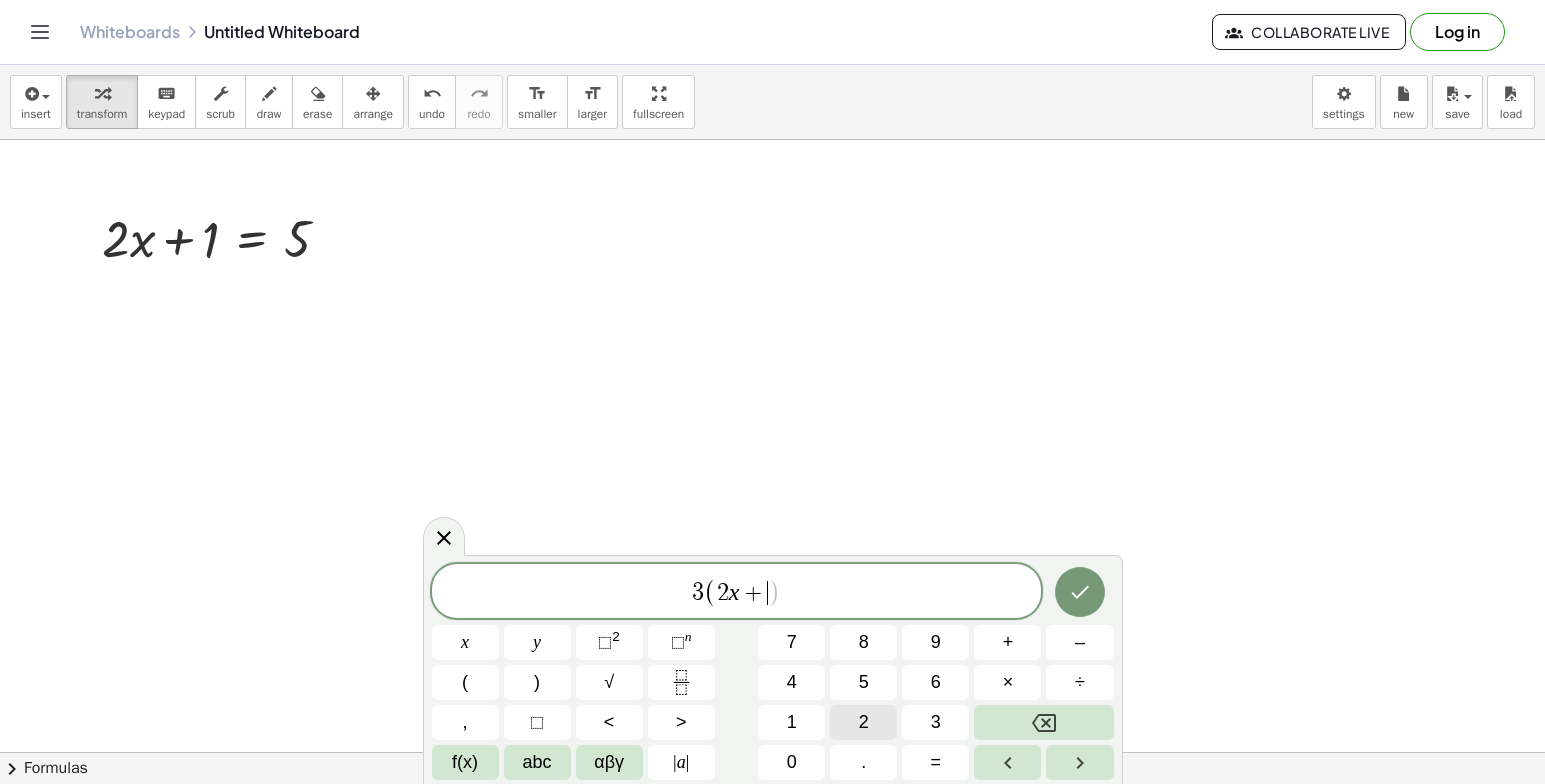 click on "2" at bounding box center [864, 722] 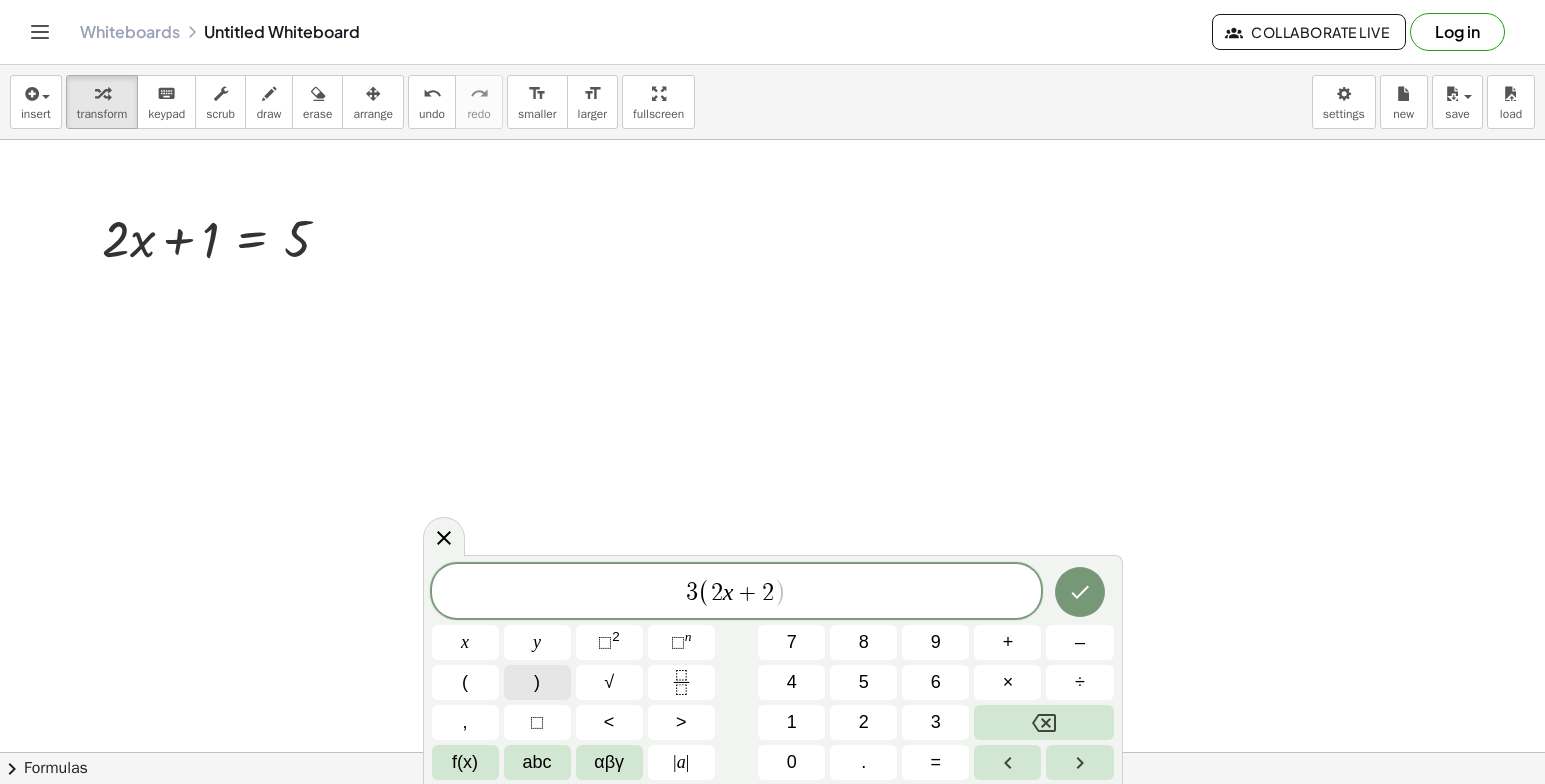 click on ")" at bounding box center (537, 682) 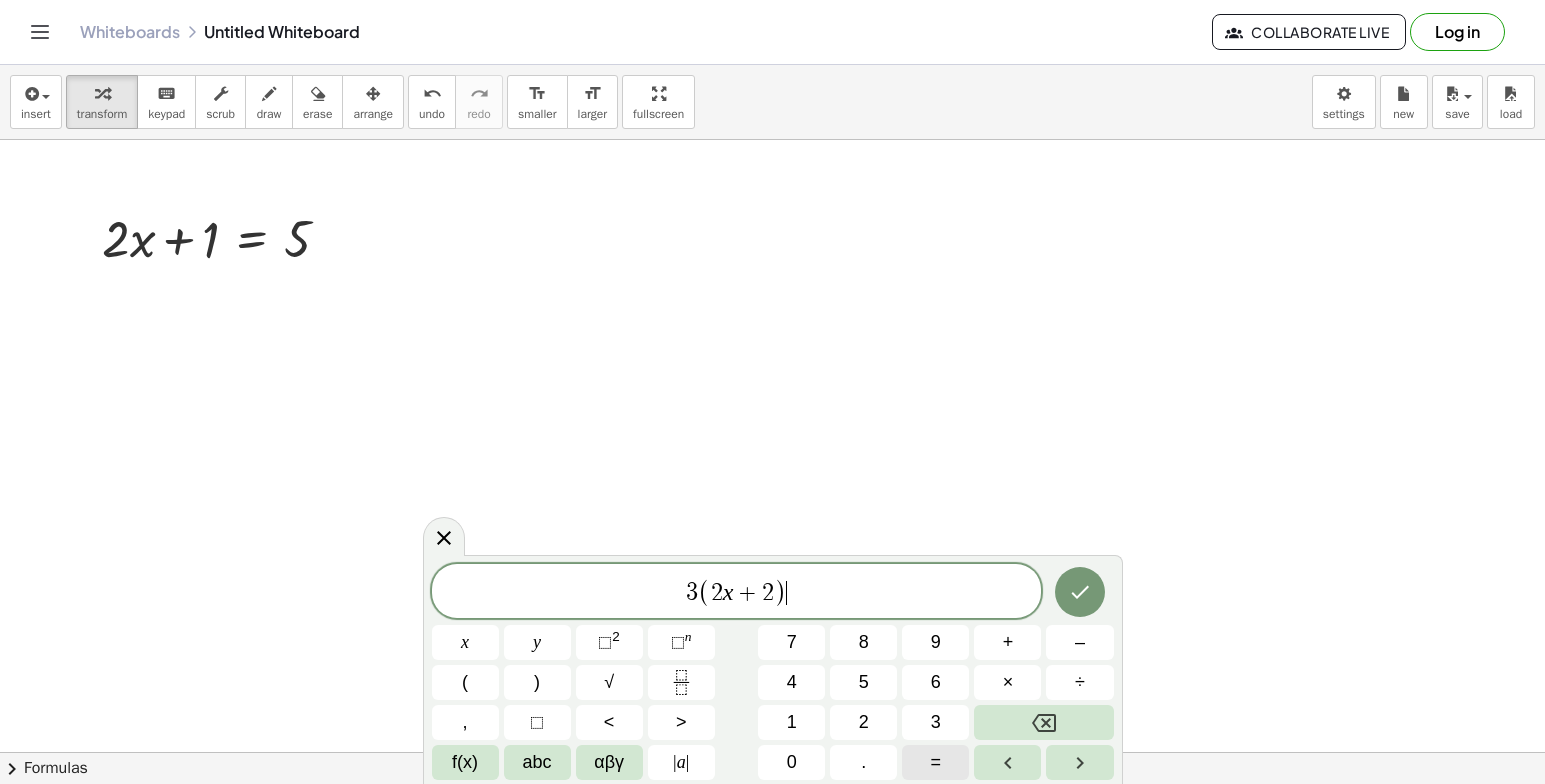 click on "=" at bounding box center (935, 762) 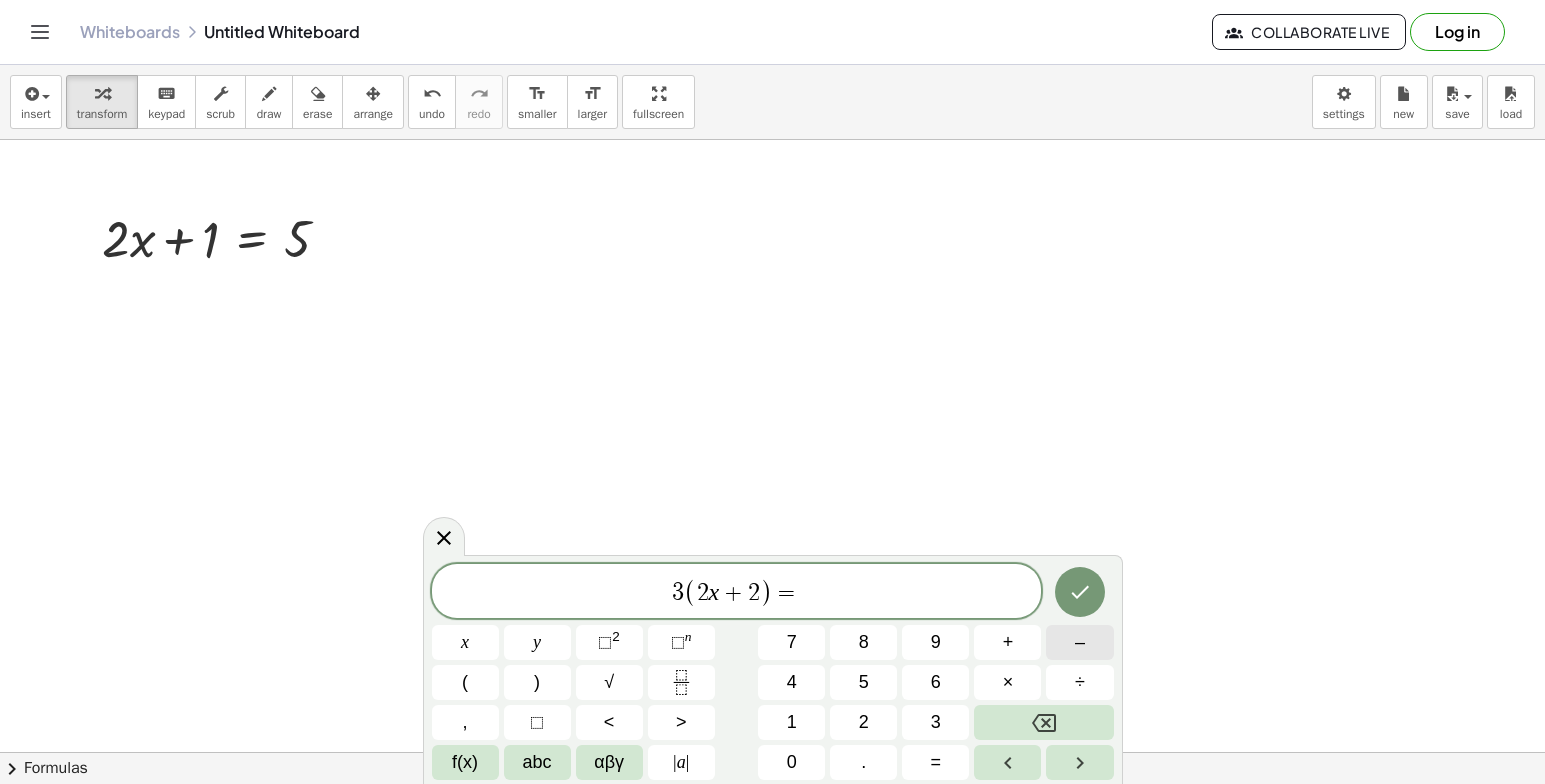 click on "–" at bounding box center [1079, 642] 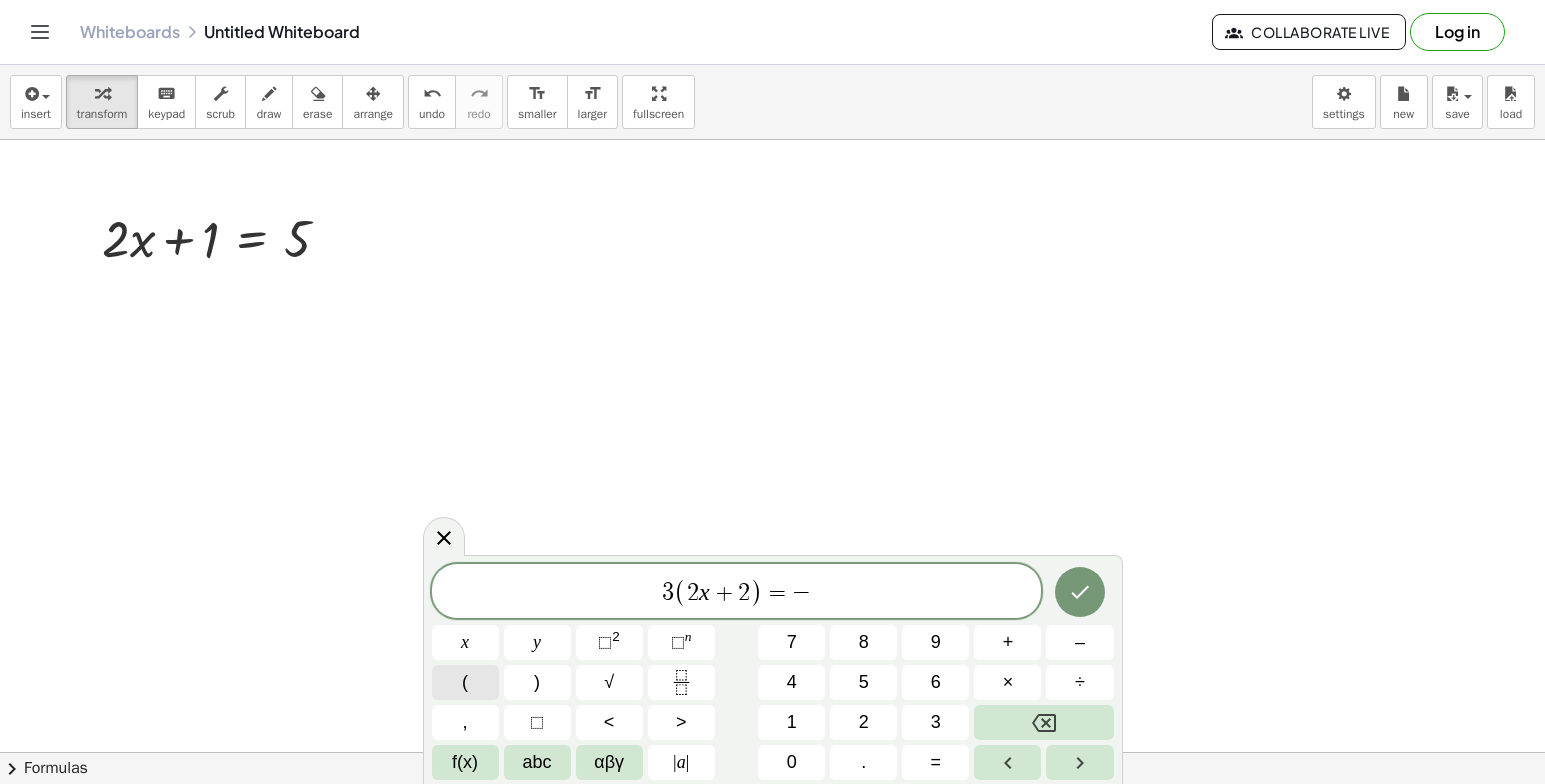 click on "(" at bounding box center (465, 682) 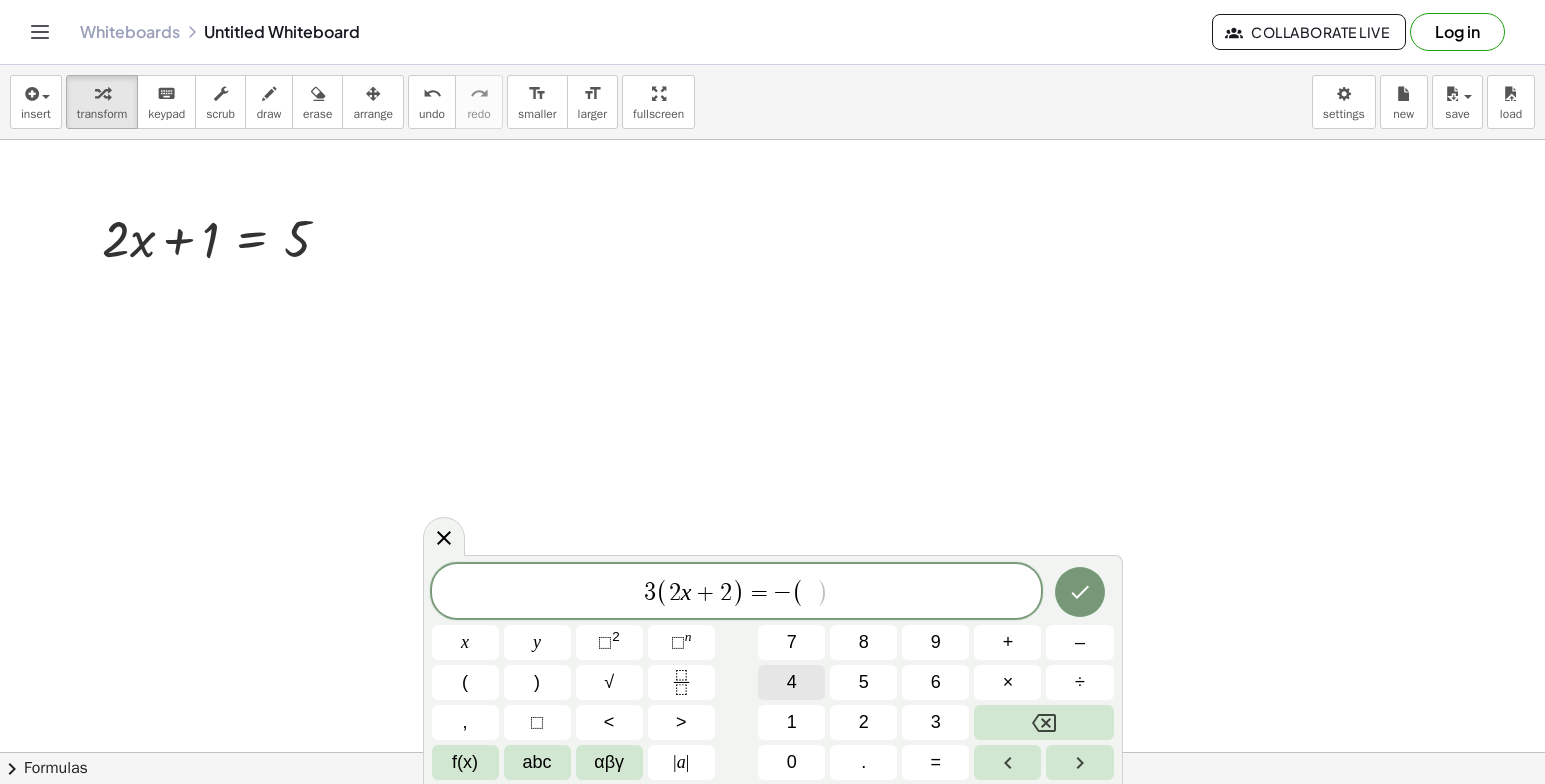 click on "4" at bounding box center (791, 682) 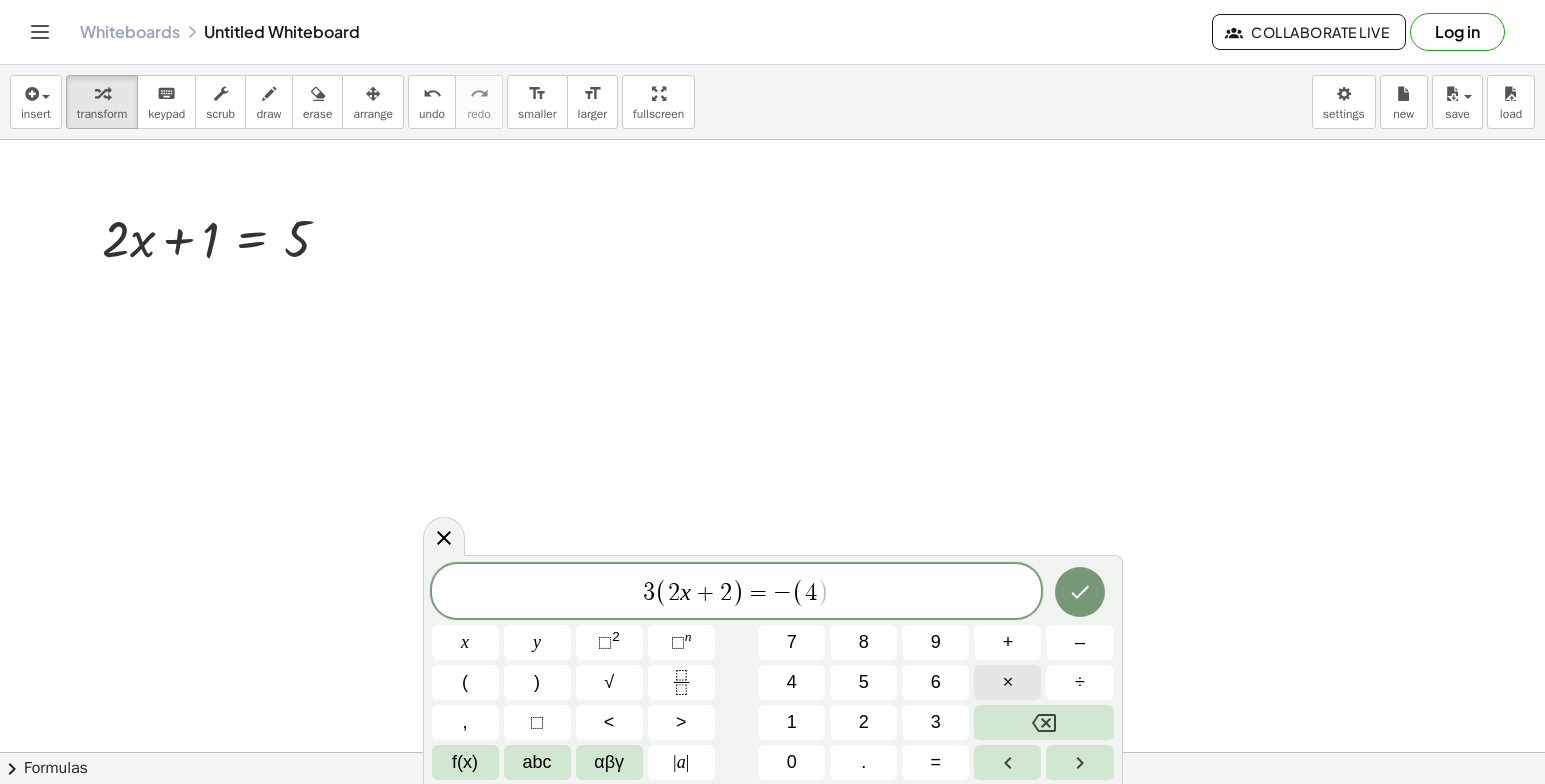 click on "×" at bounding box center [1007, 682] 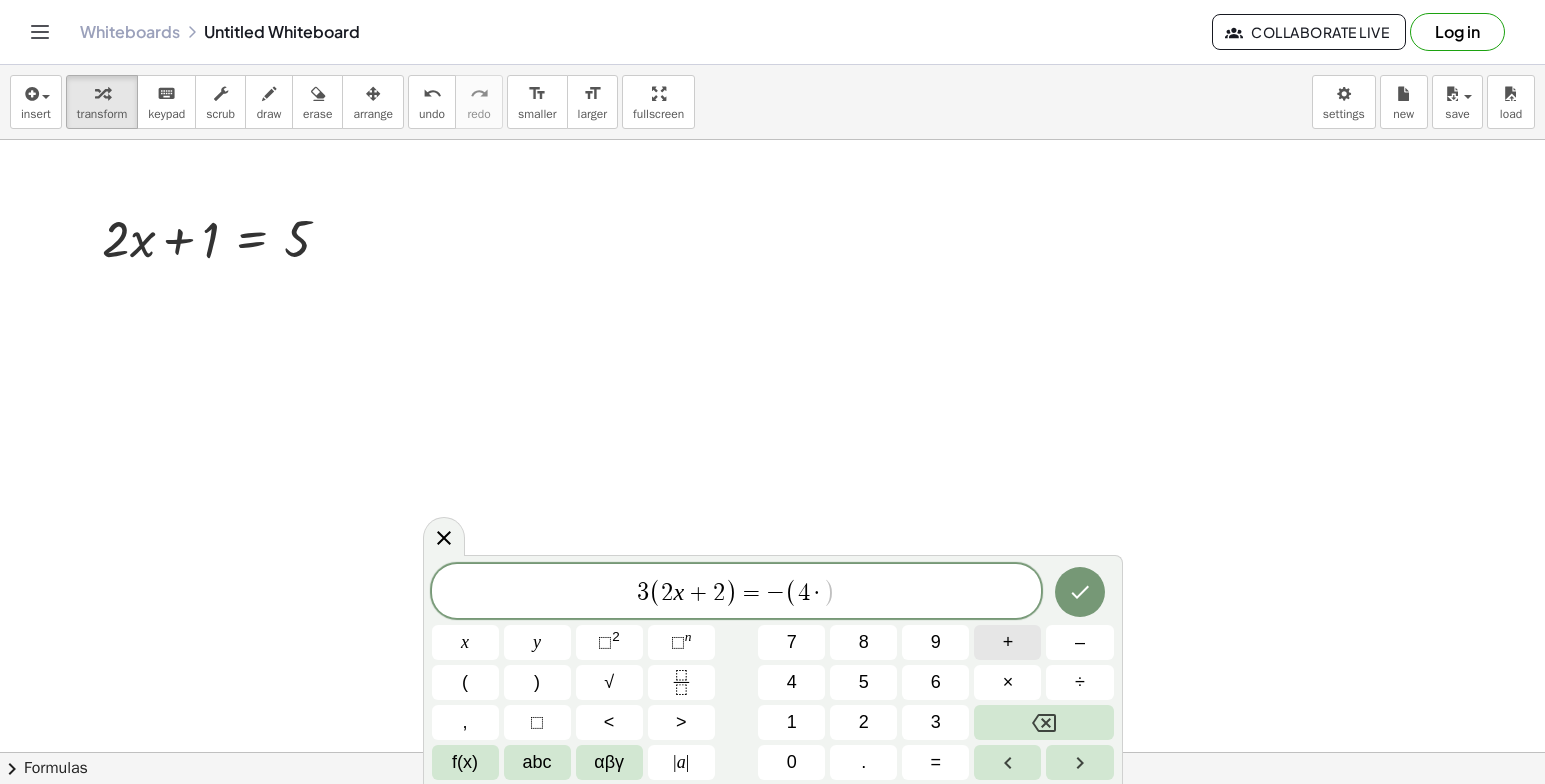 click on "+" at bounding box center [1007, 642] 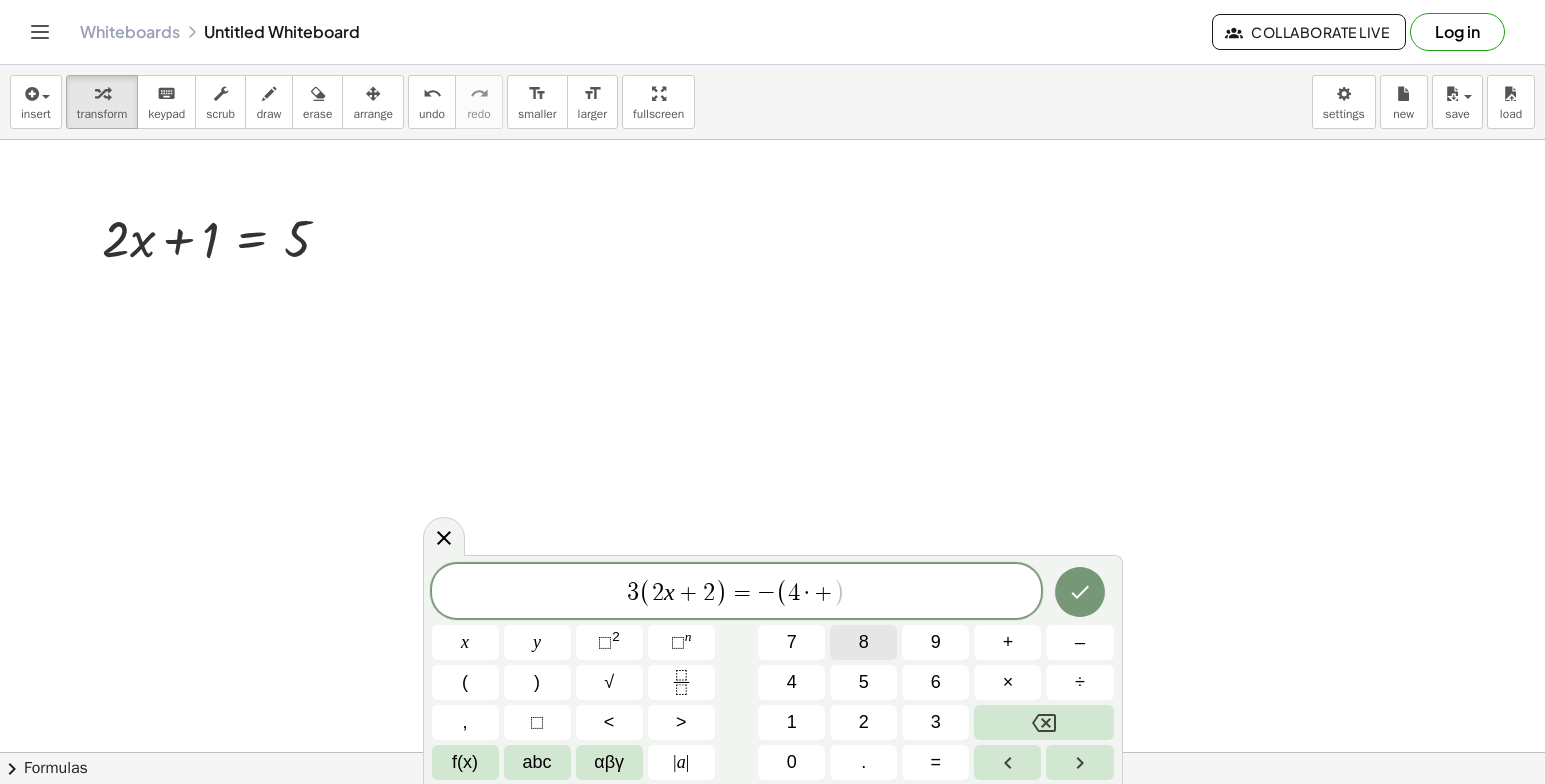 click on "8" at bounding box center (863, 642) 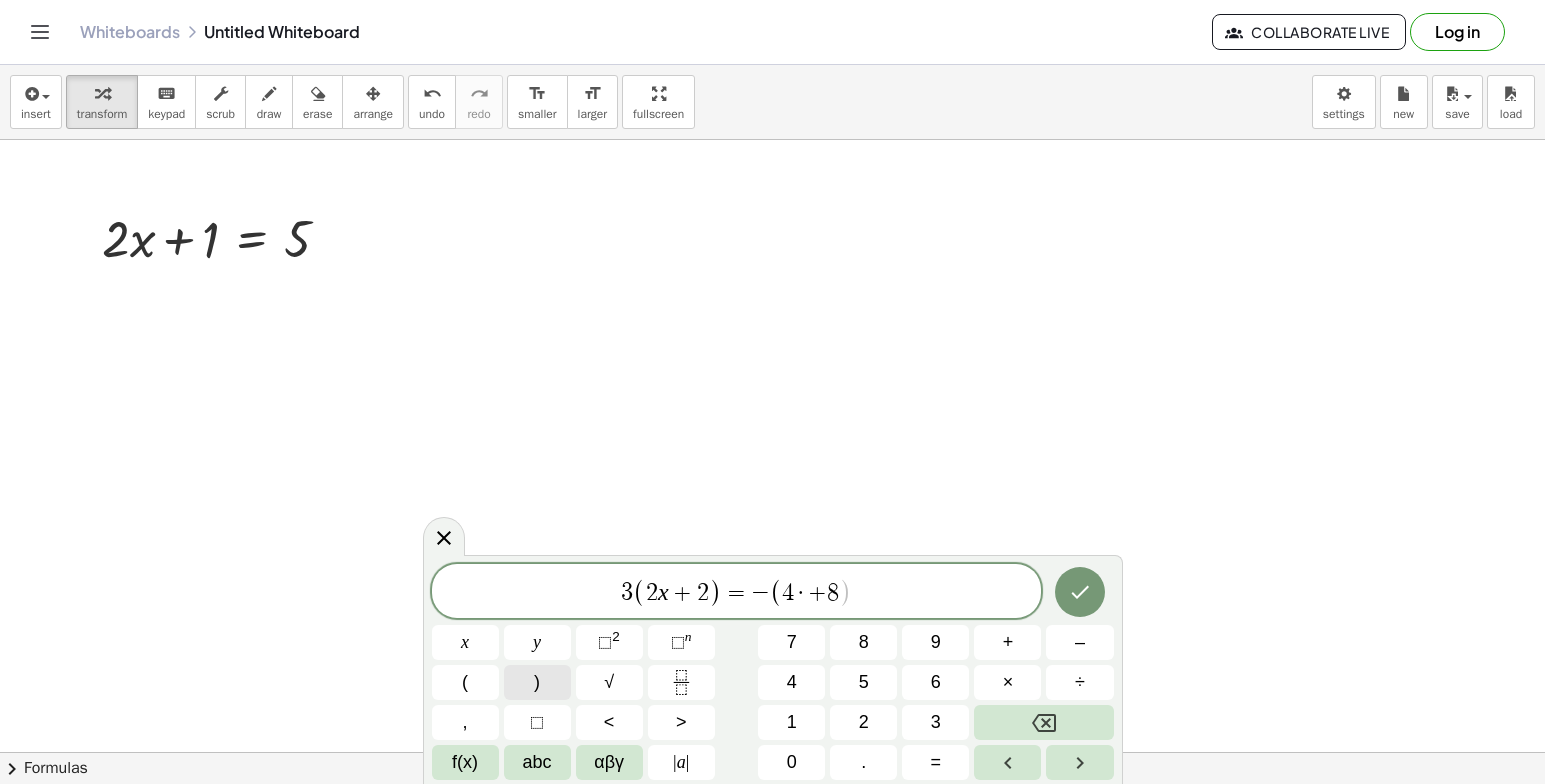 click on ")" at bounding box center [537, 682] 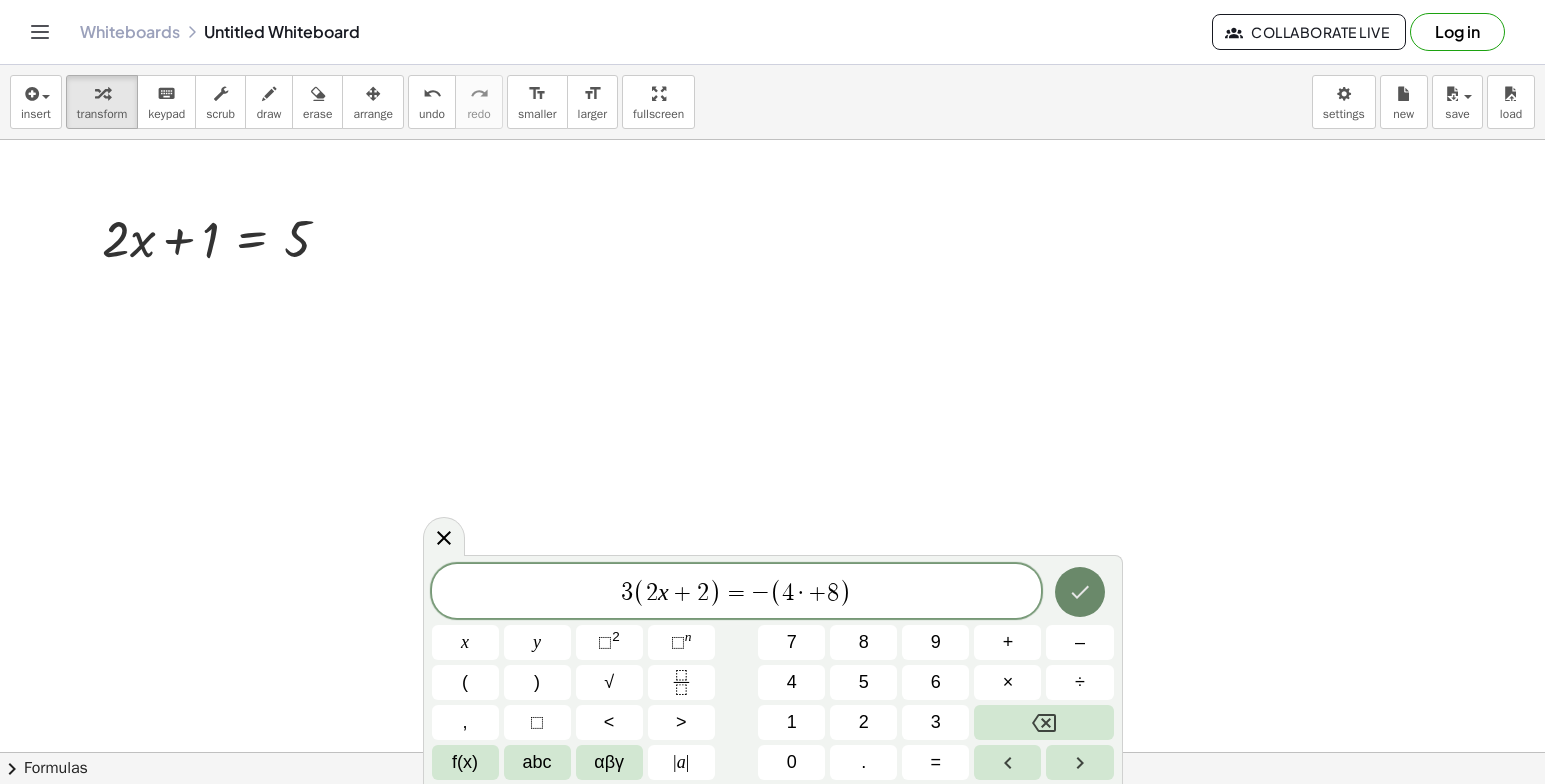 click 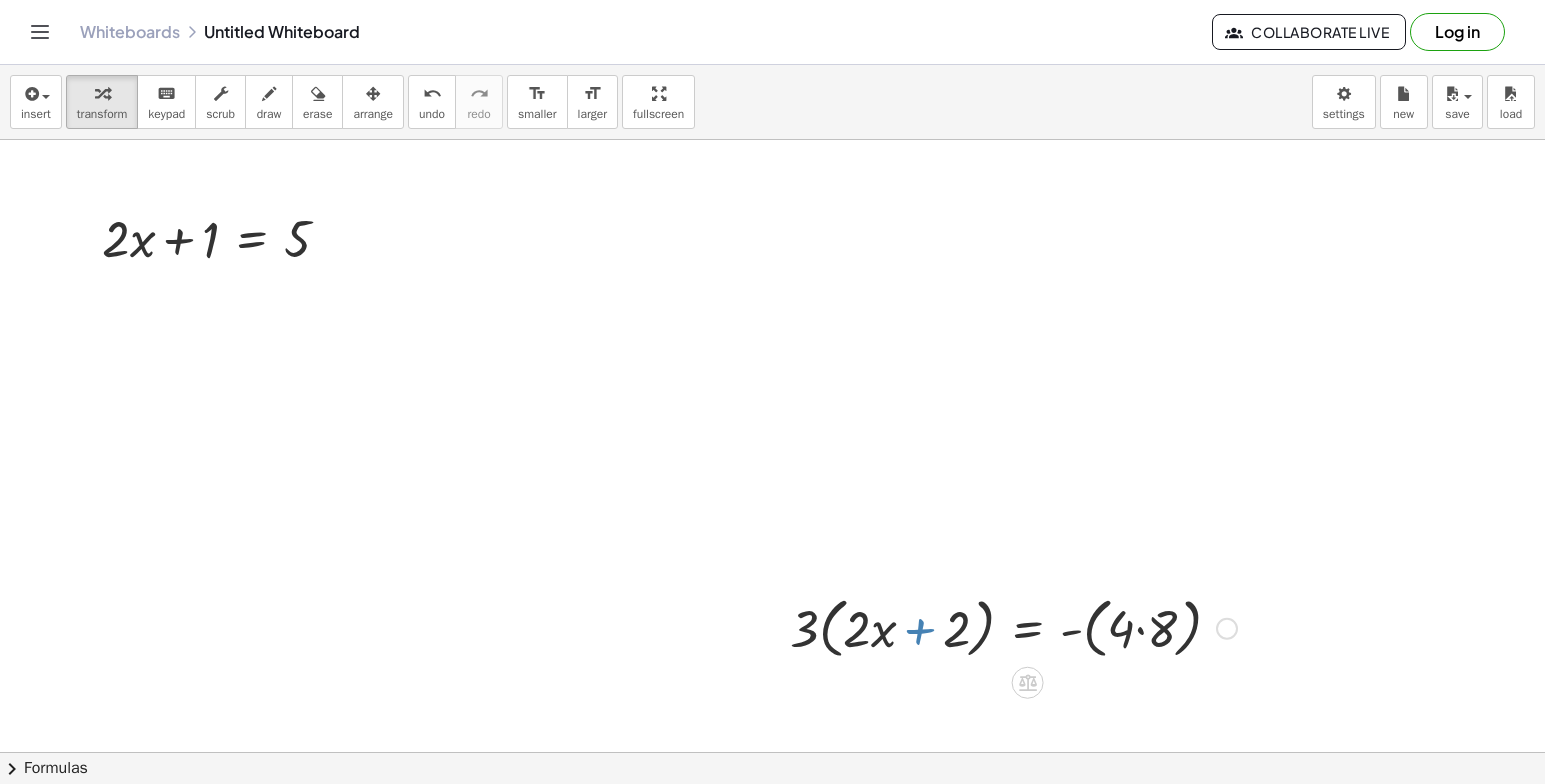 click at bounding box center (1013, 627) 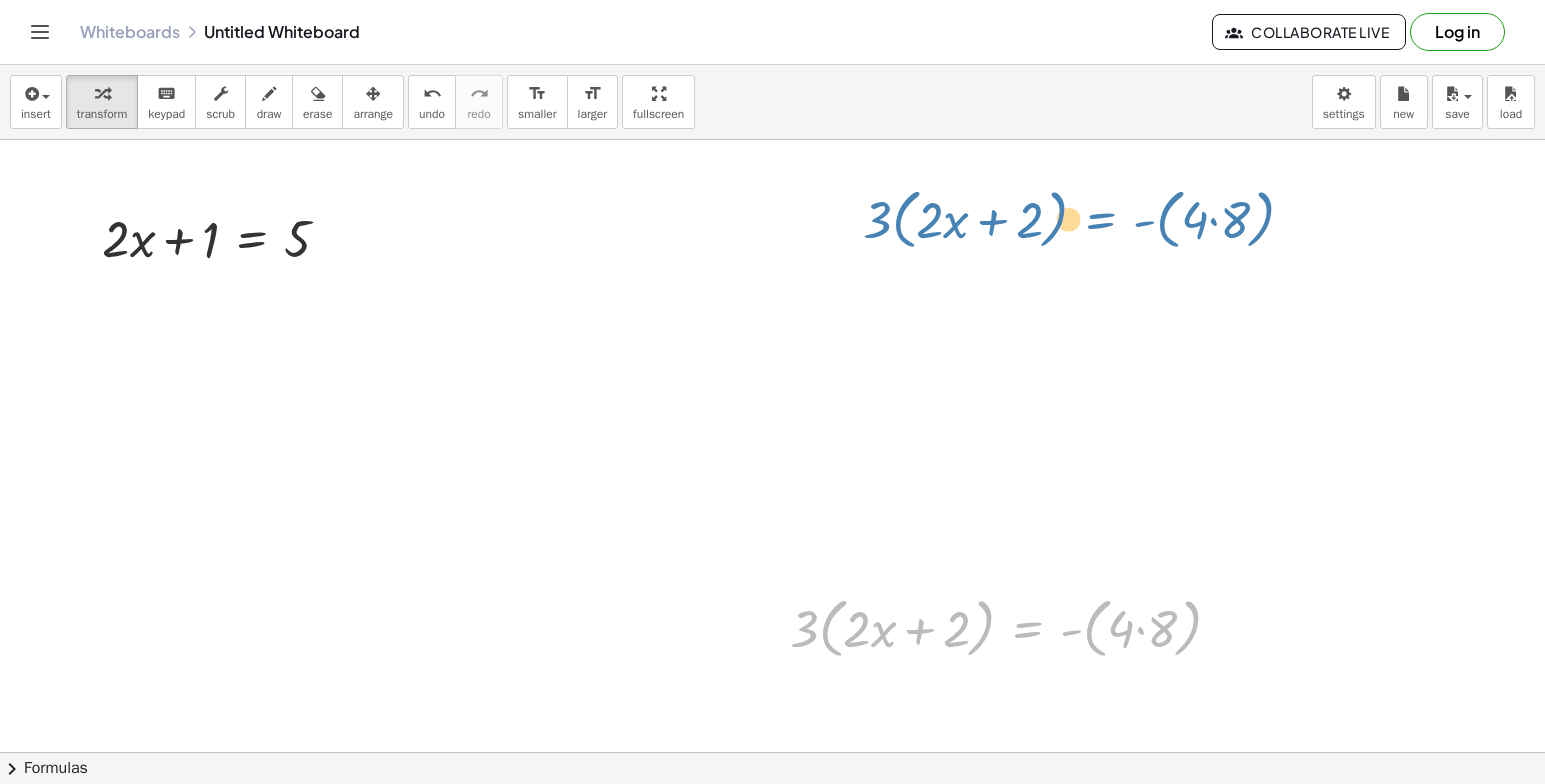 drag, startPoint x: 1028, startPoint y: 619, endPoint x: 1101, endPoint y: 210, distance: 415.4636 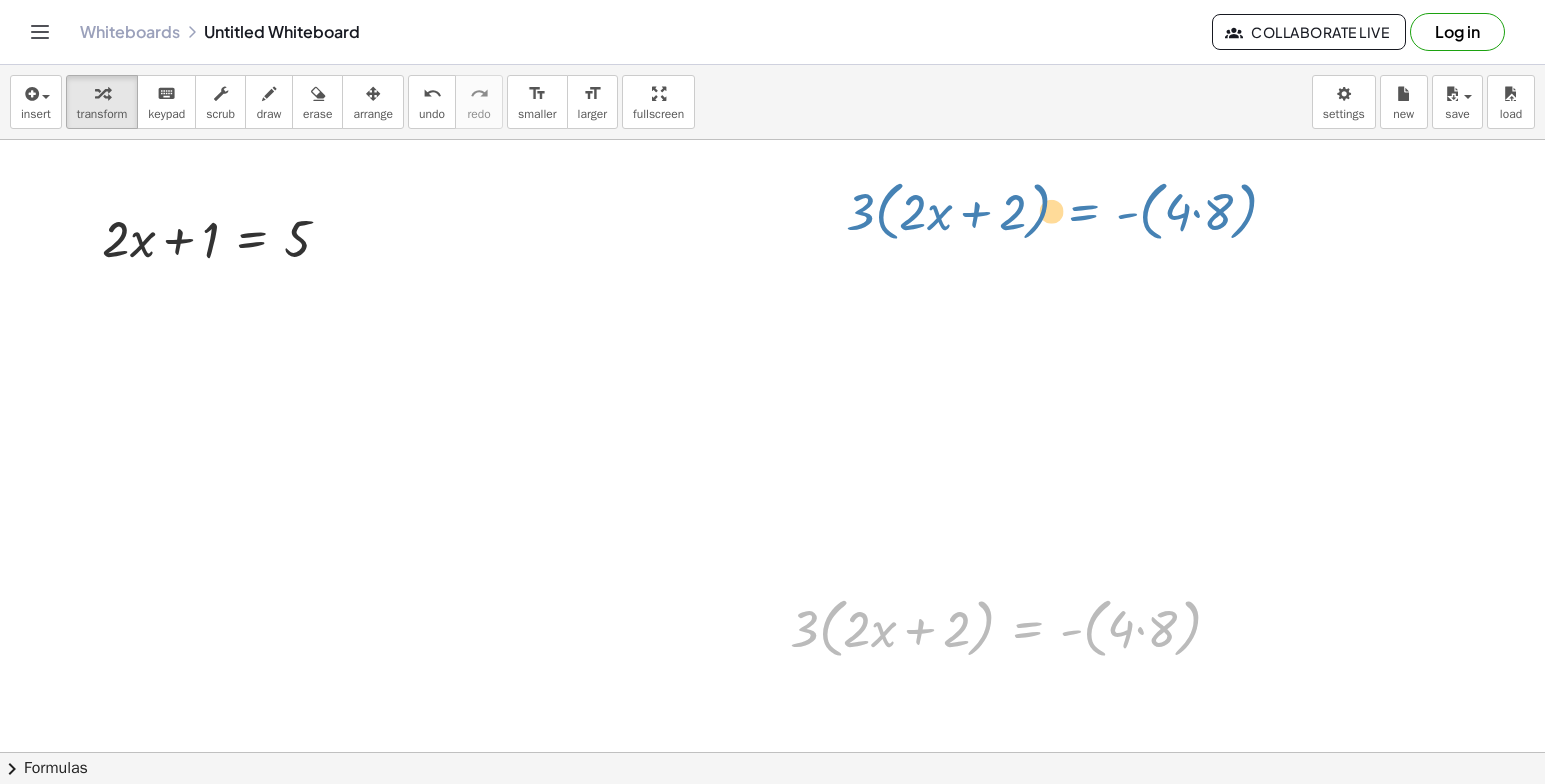 drag, startPoint x: 1018, startPoint y: 627, endPoint x: 1074, endPoint y: 210, distance: 420.74338 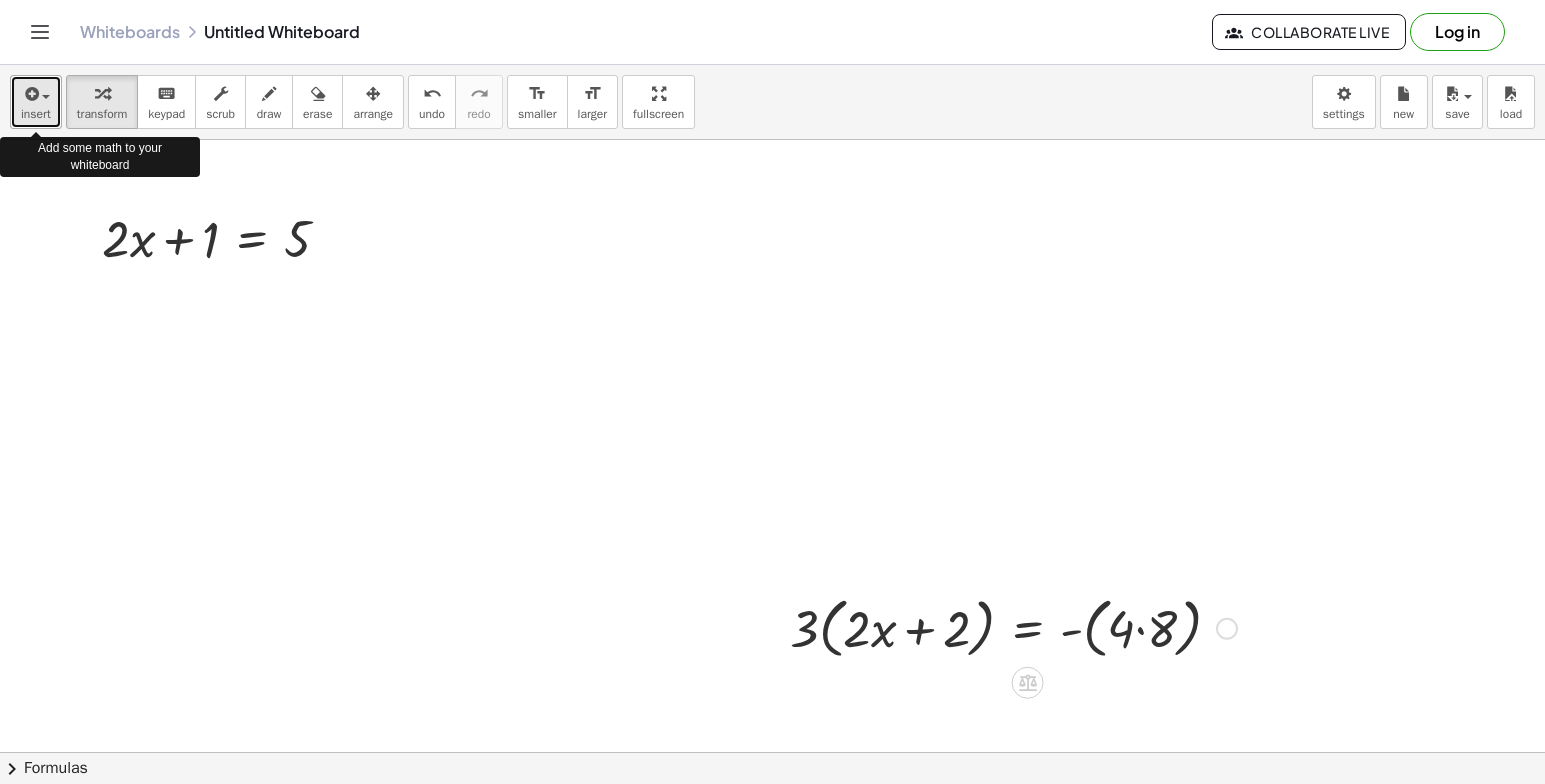 click on "insert" at bounding box center (36, 114) 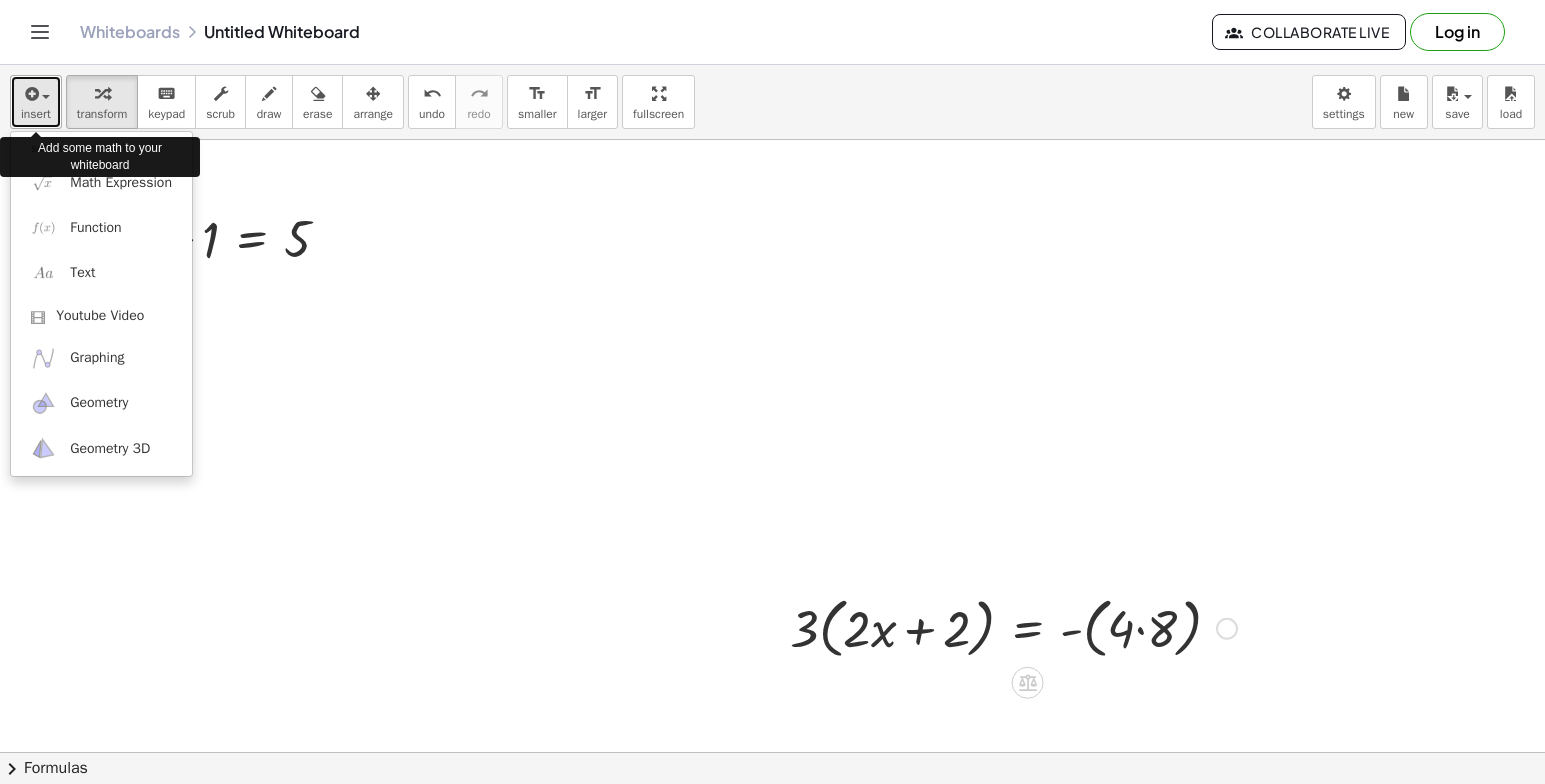 click on "insert" at bounding box center (36, 114) 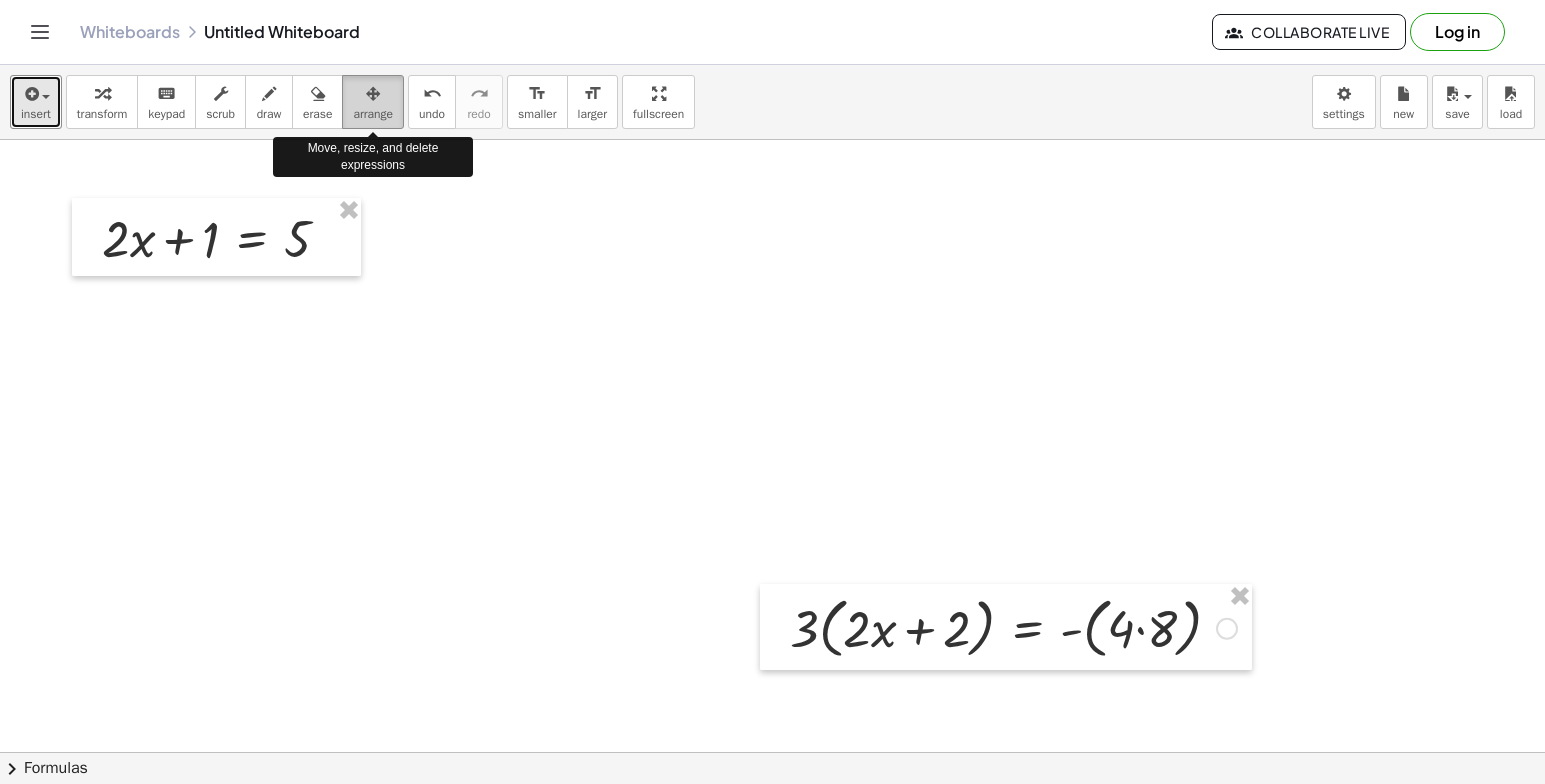 click on "arrange" at bounding box center [373, 102] 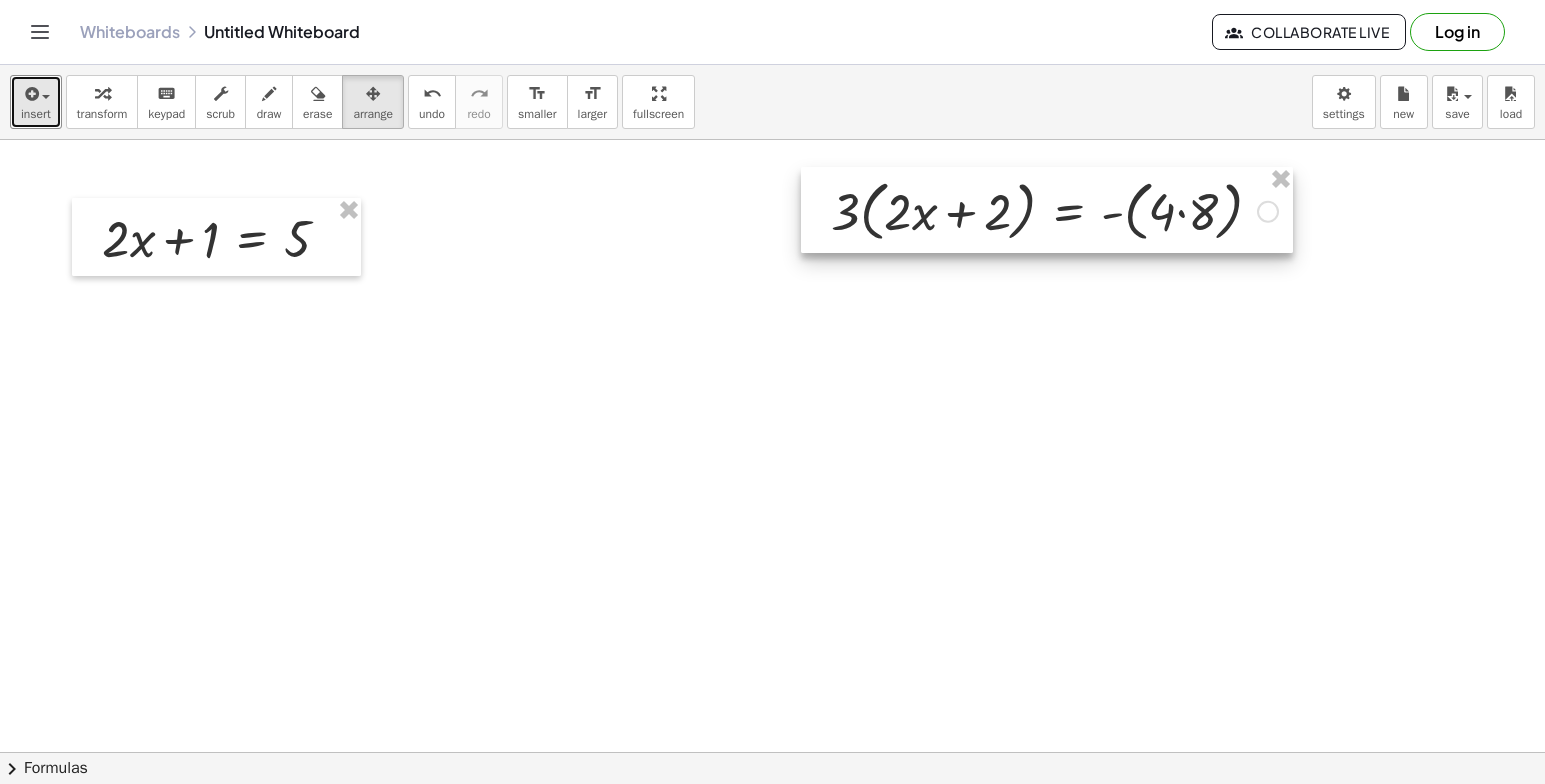 drag, startPoint x: 933, startPoint y: 639, endPoint x: 974, endPoint y: 222, distance: 419.01074 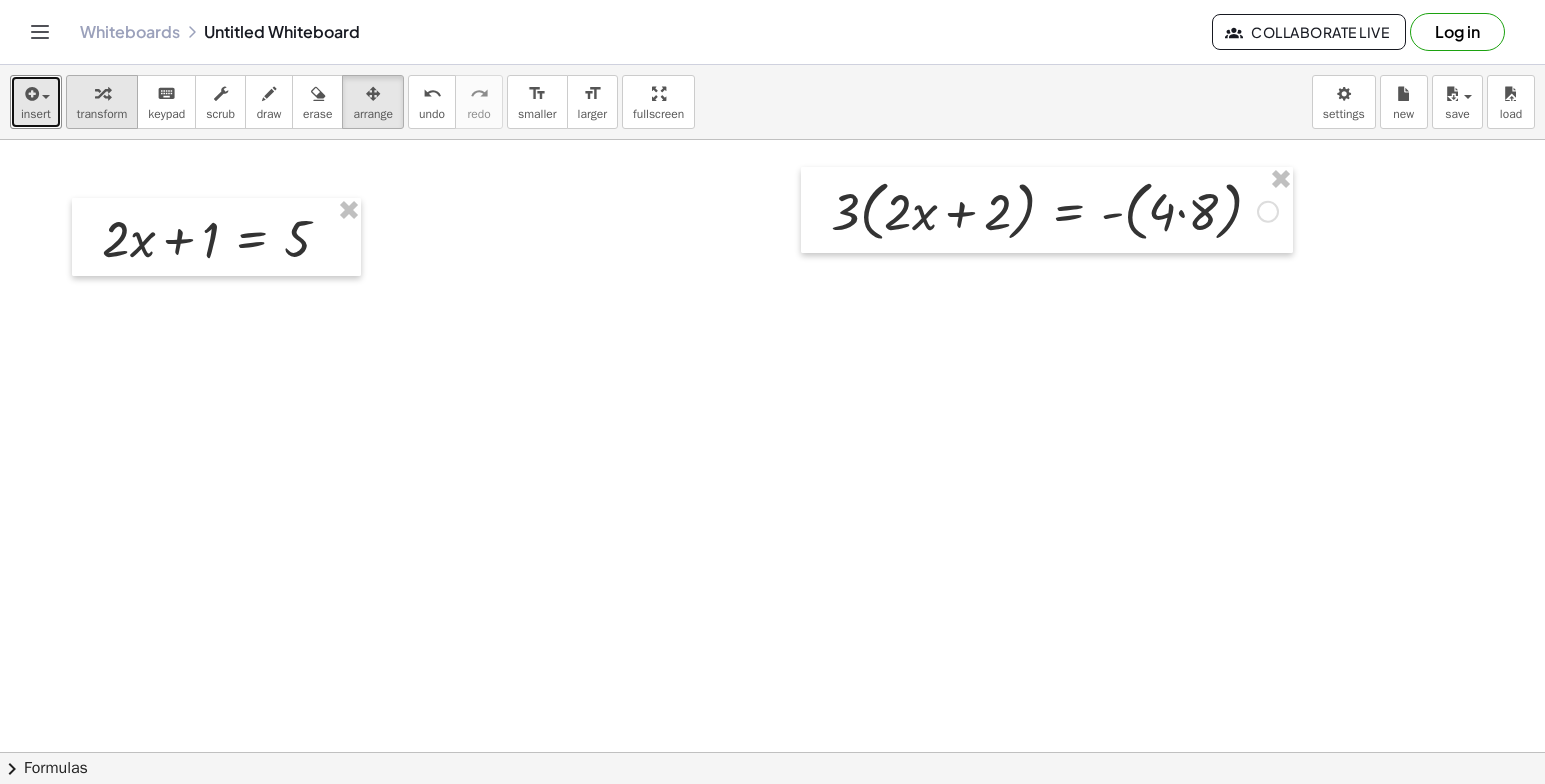 click at bounding box center (102, 93) 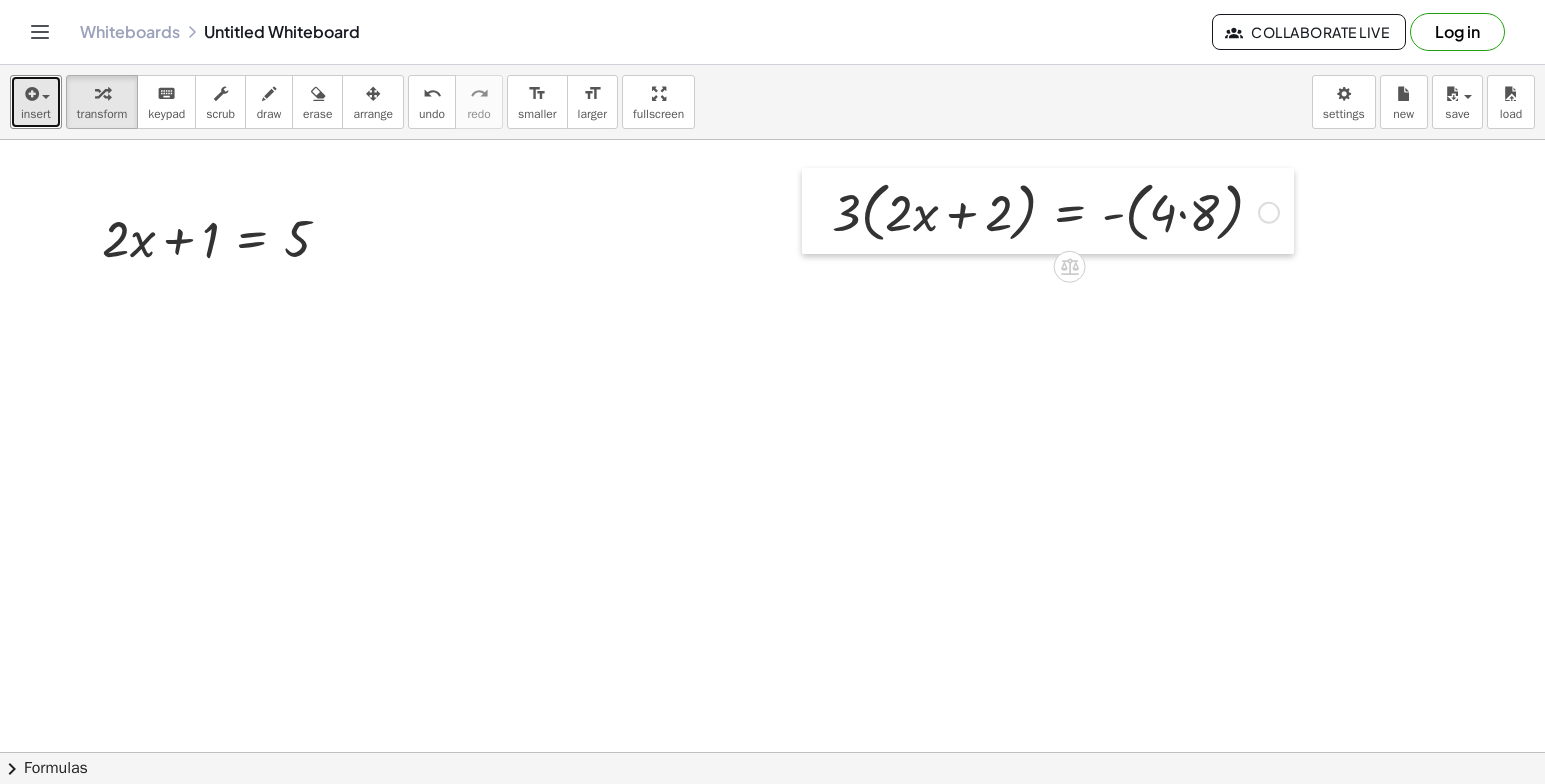 click at bounding box center [817, 211] 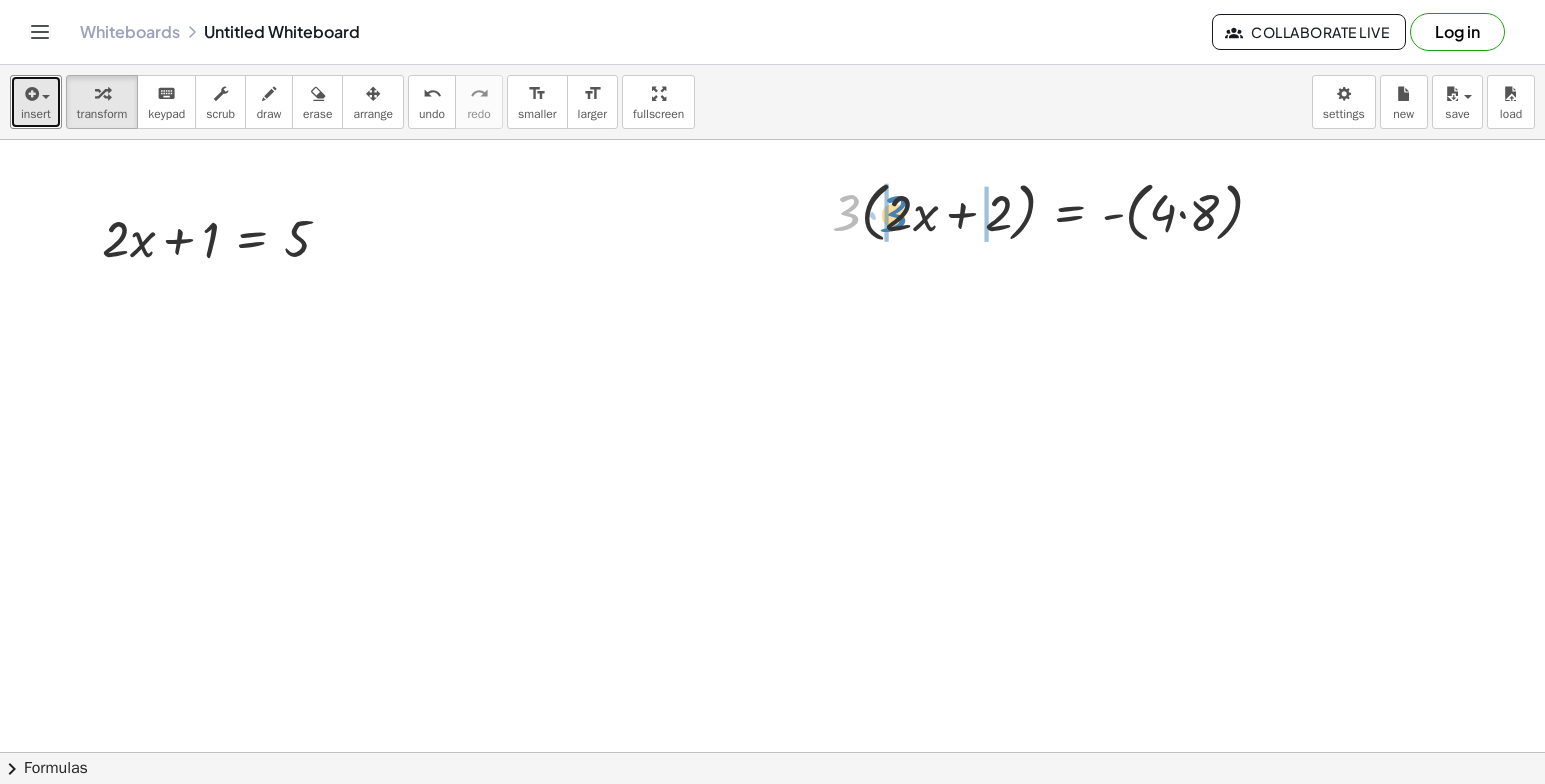 drag, startPoint x: 856, startPoint y: 220, endPoint x: 903, endPoint y: 221, distance: 47.010635 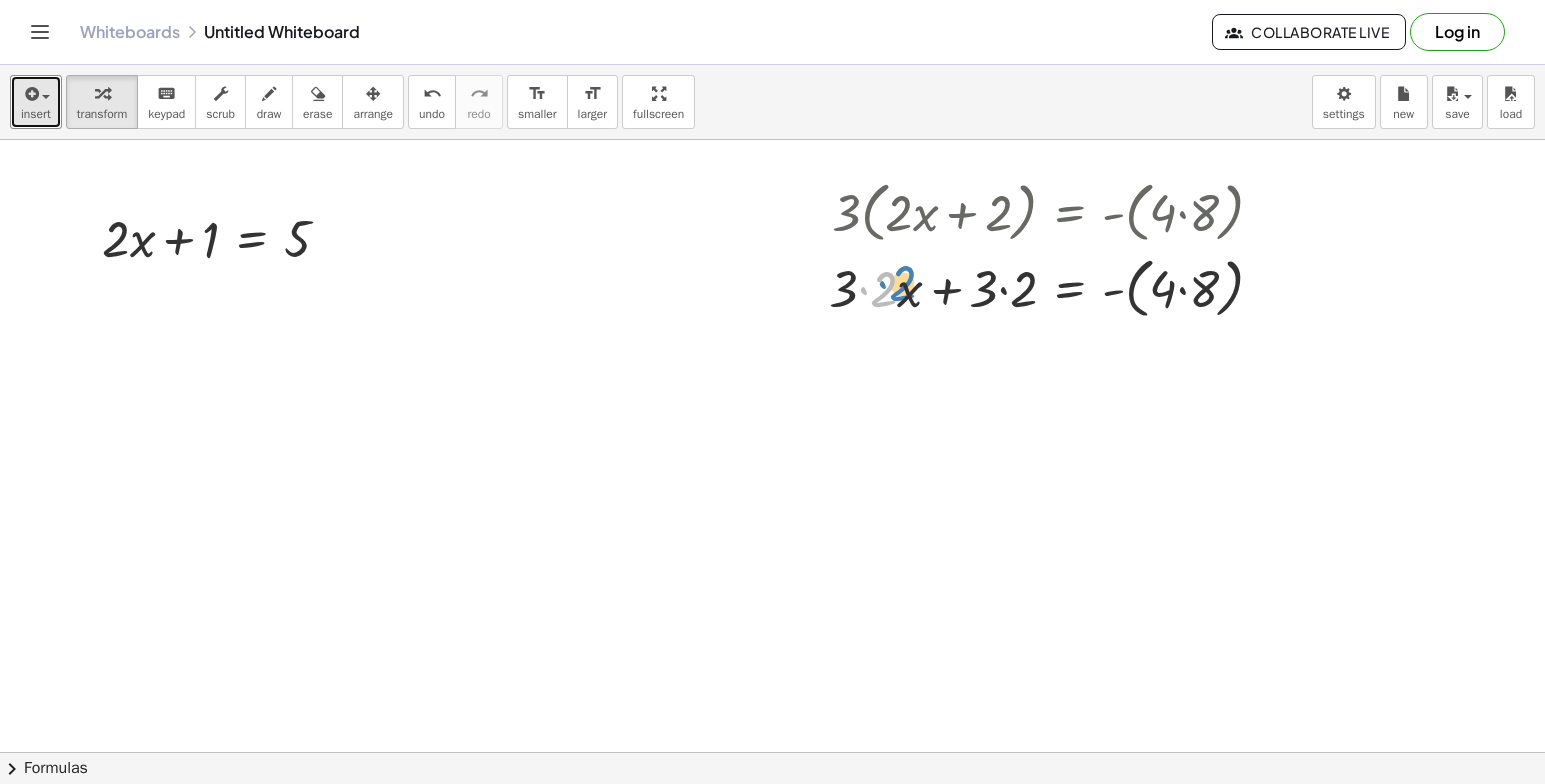 drag, startPoint x: 877, startPoint y: 286, endPoint x: 882, endPoint y: 297, distance: 12.083046 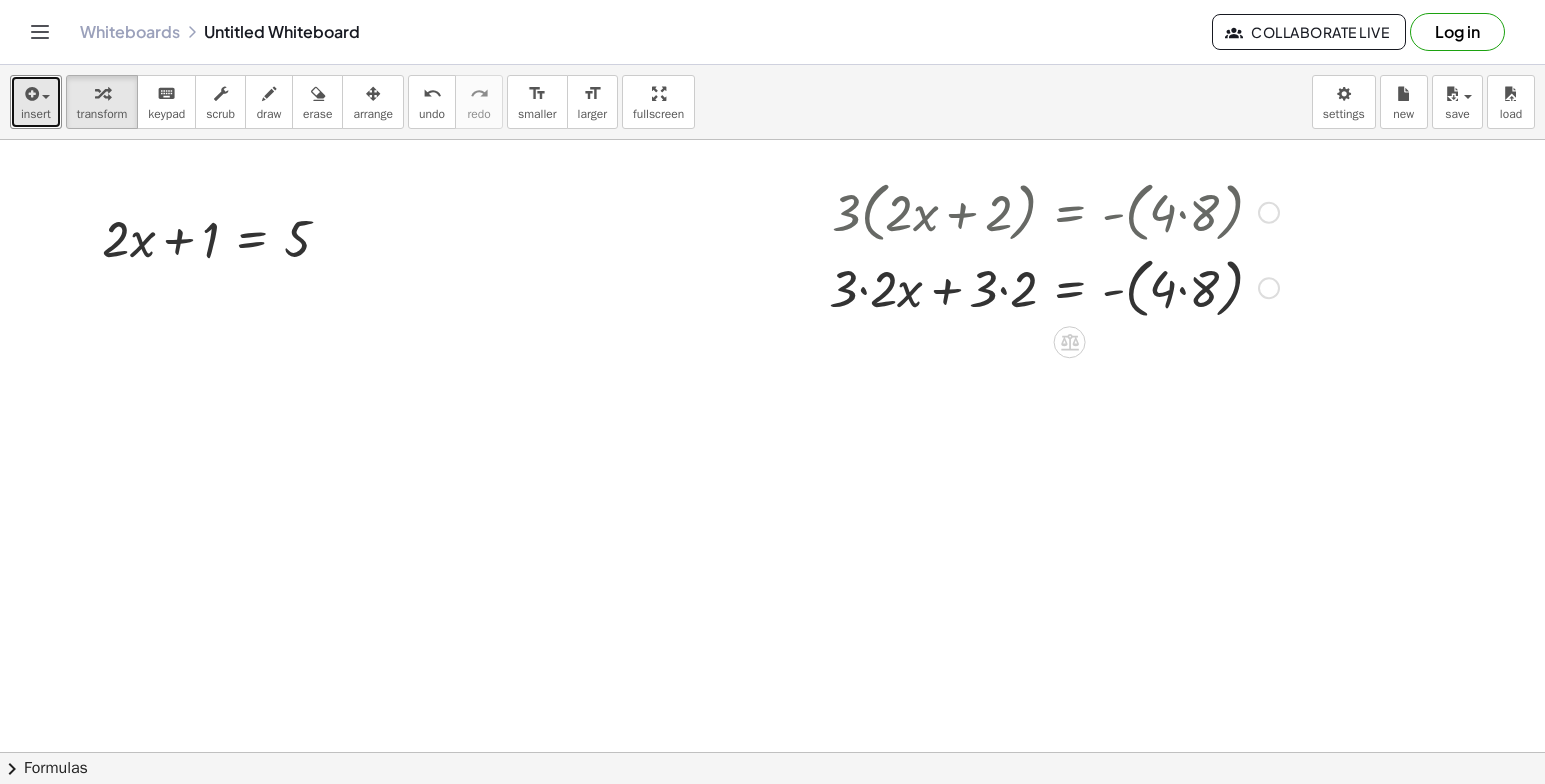 click at bounding box center (1054, 287) 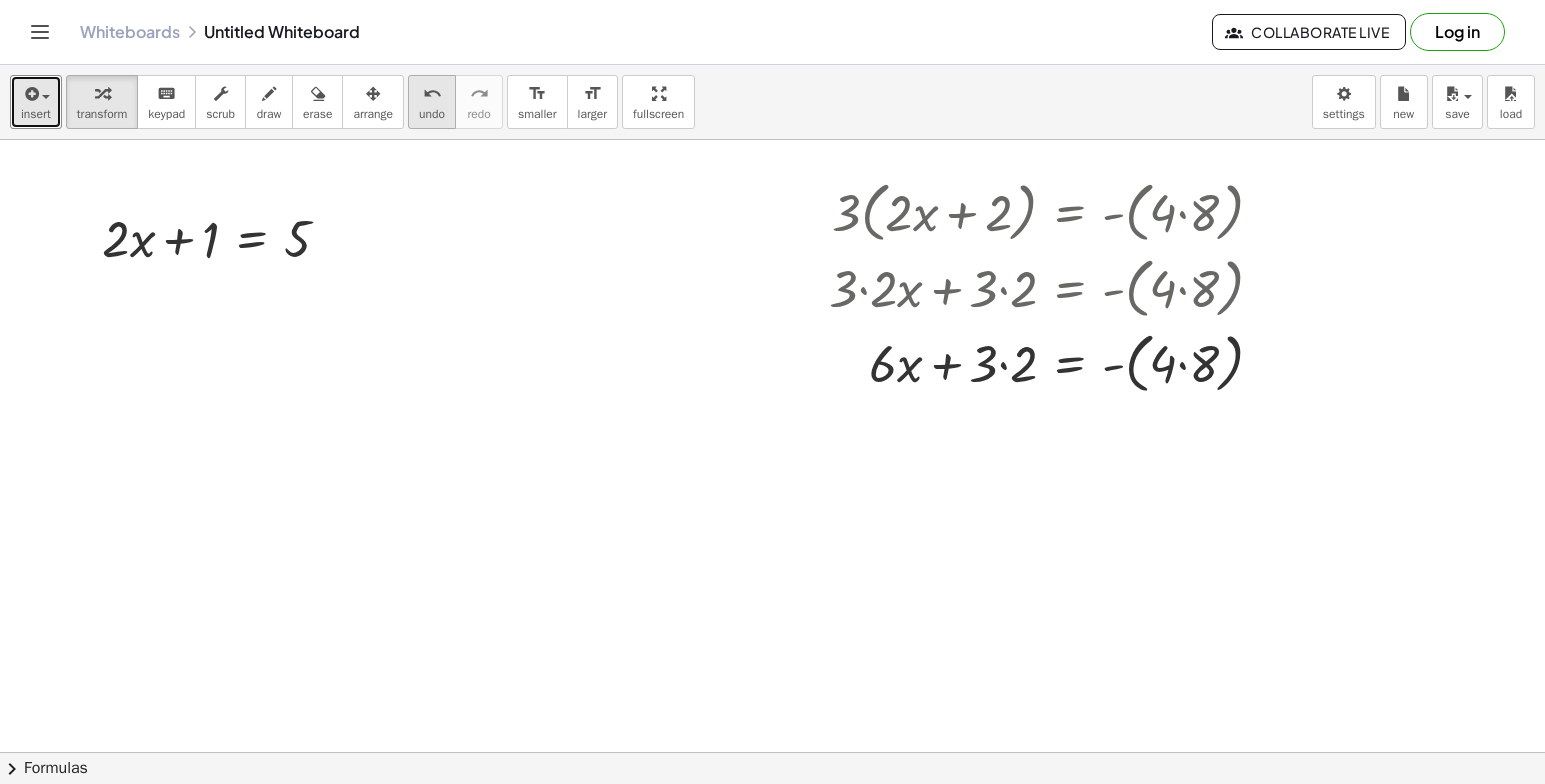 click on "undo" at bounding box center [432, 94] 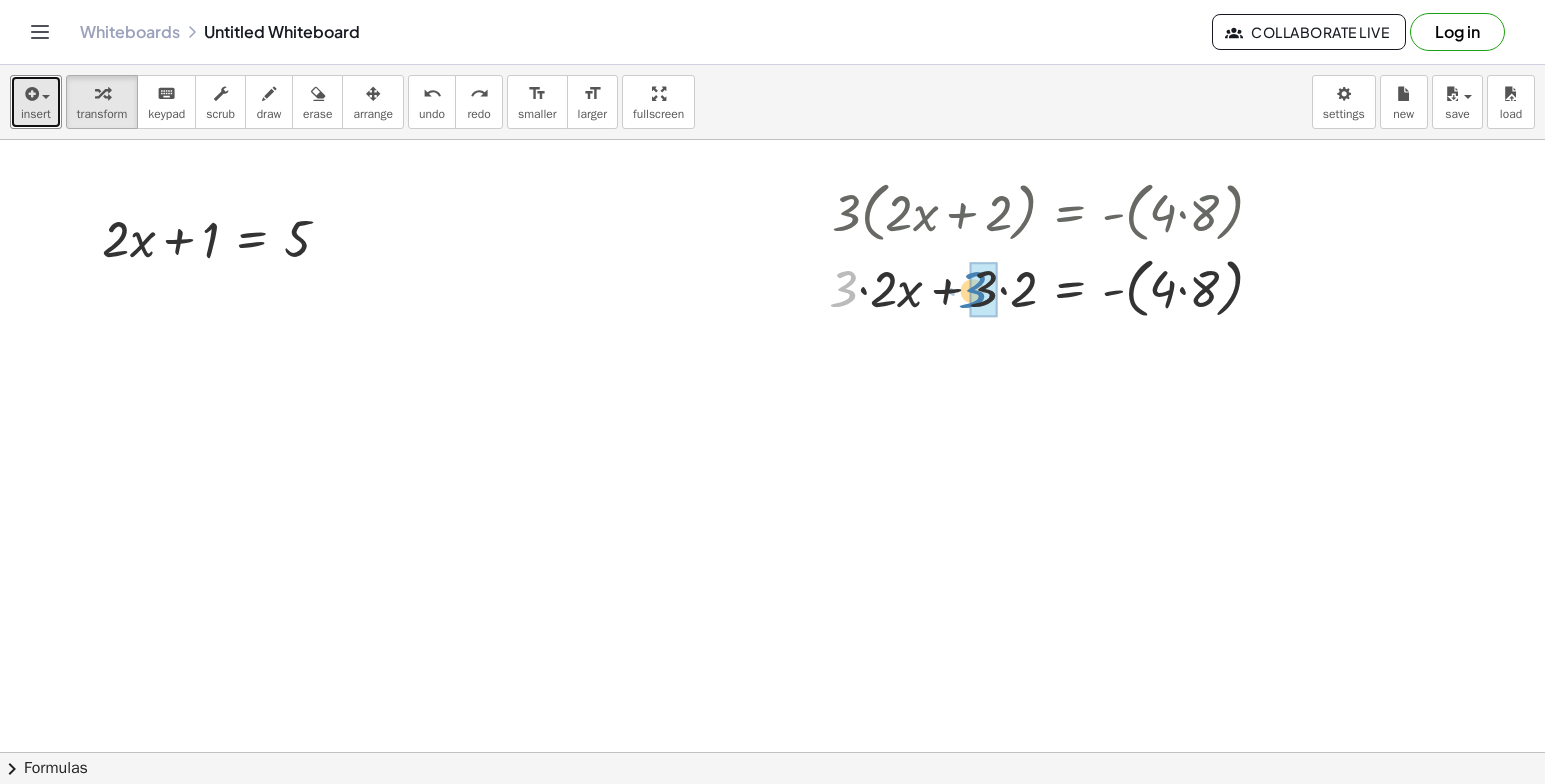 drag, startPoint x: 844, startPoint y: 294, endPoint x: 973, endPoint y: 301, distance: 129.18979 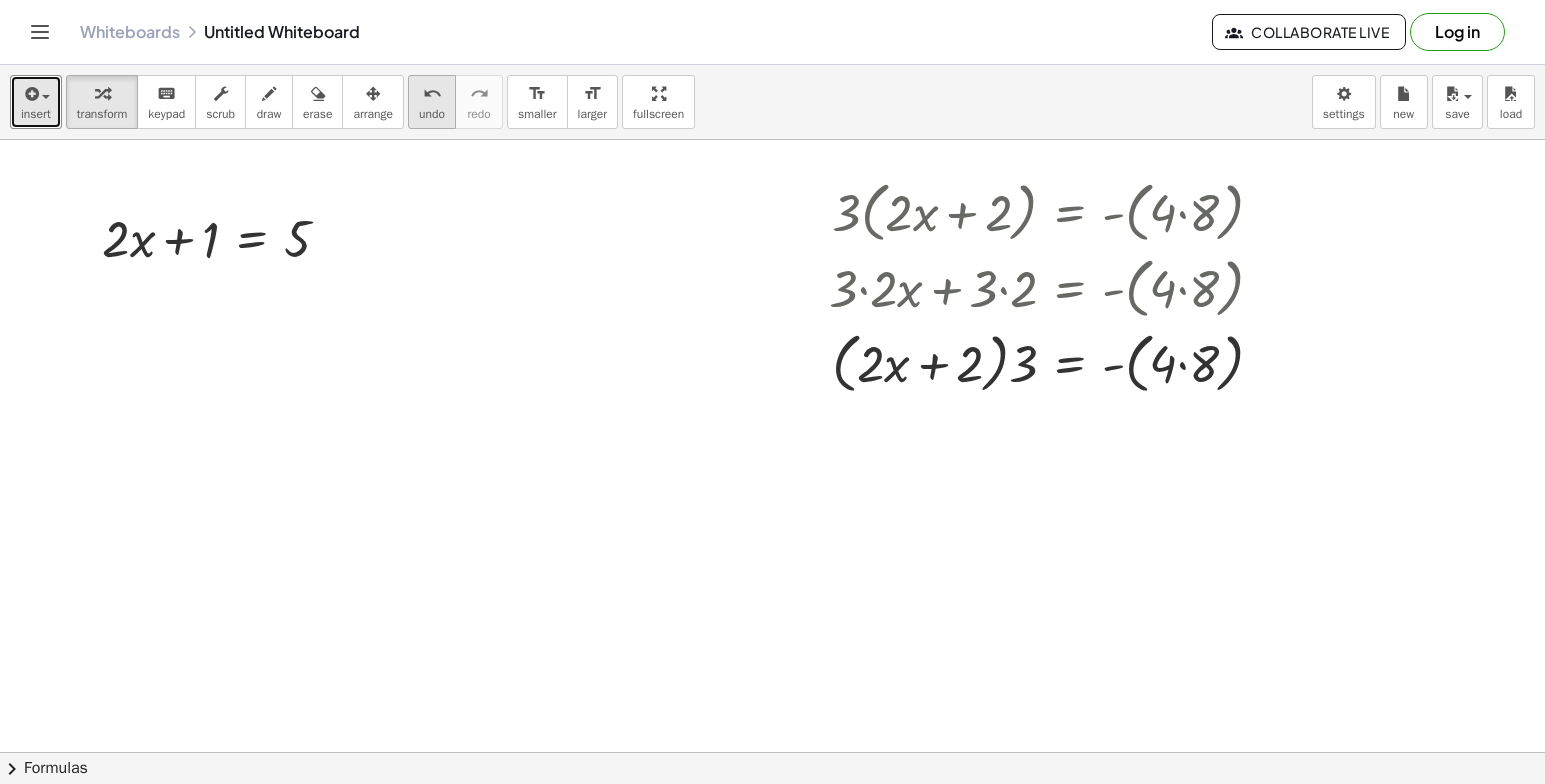 click on "undo" at bounding box center [432, 94] 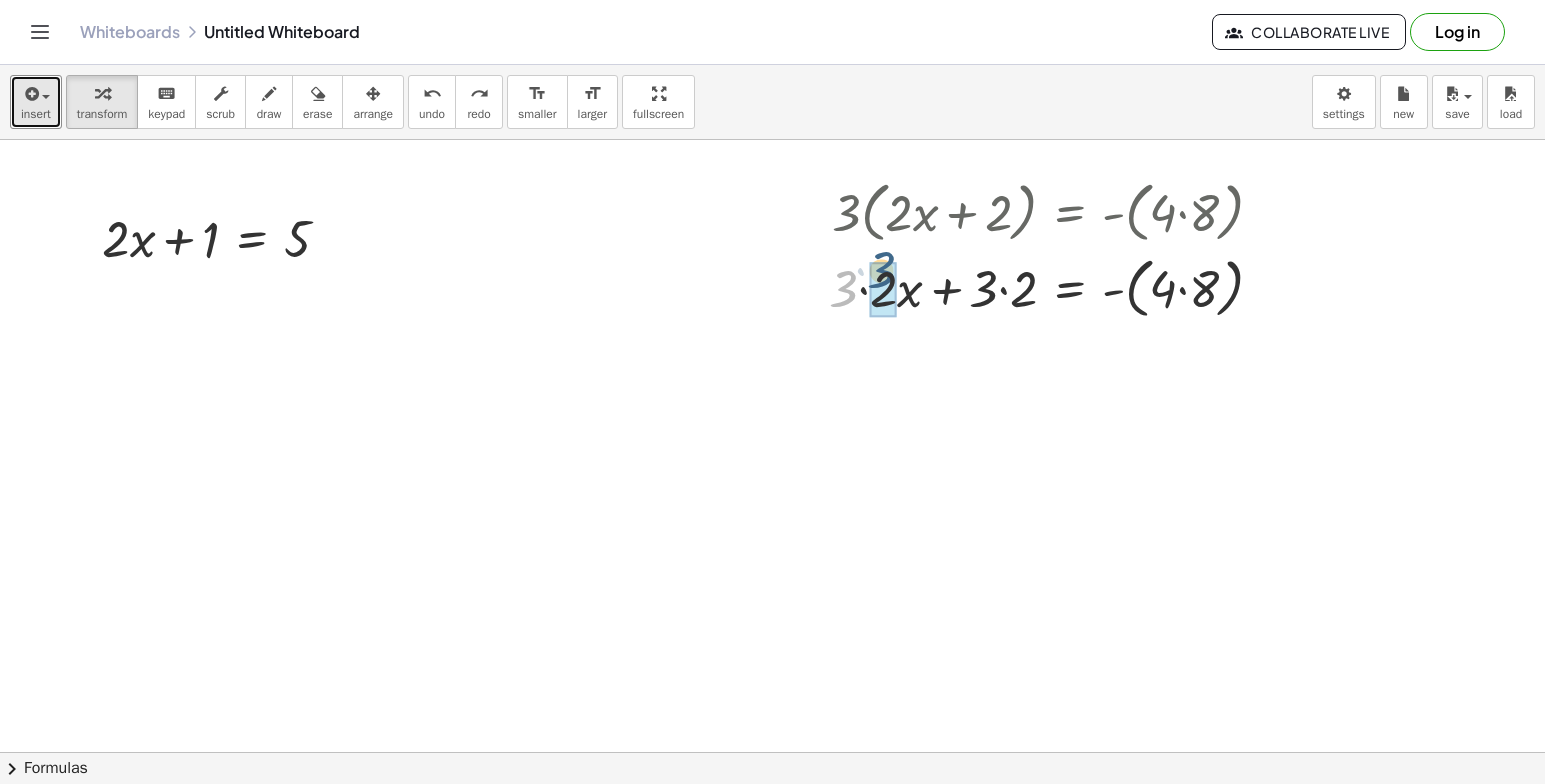 drag, startPoint x: 848, startPoint y: 295, endPoint x: 893, endPoint y: 295, distance: 45 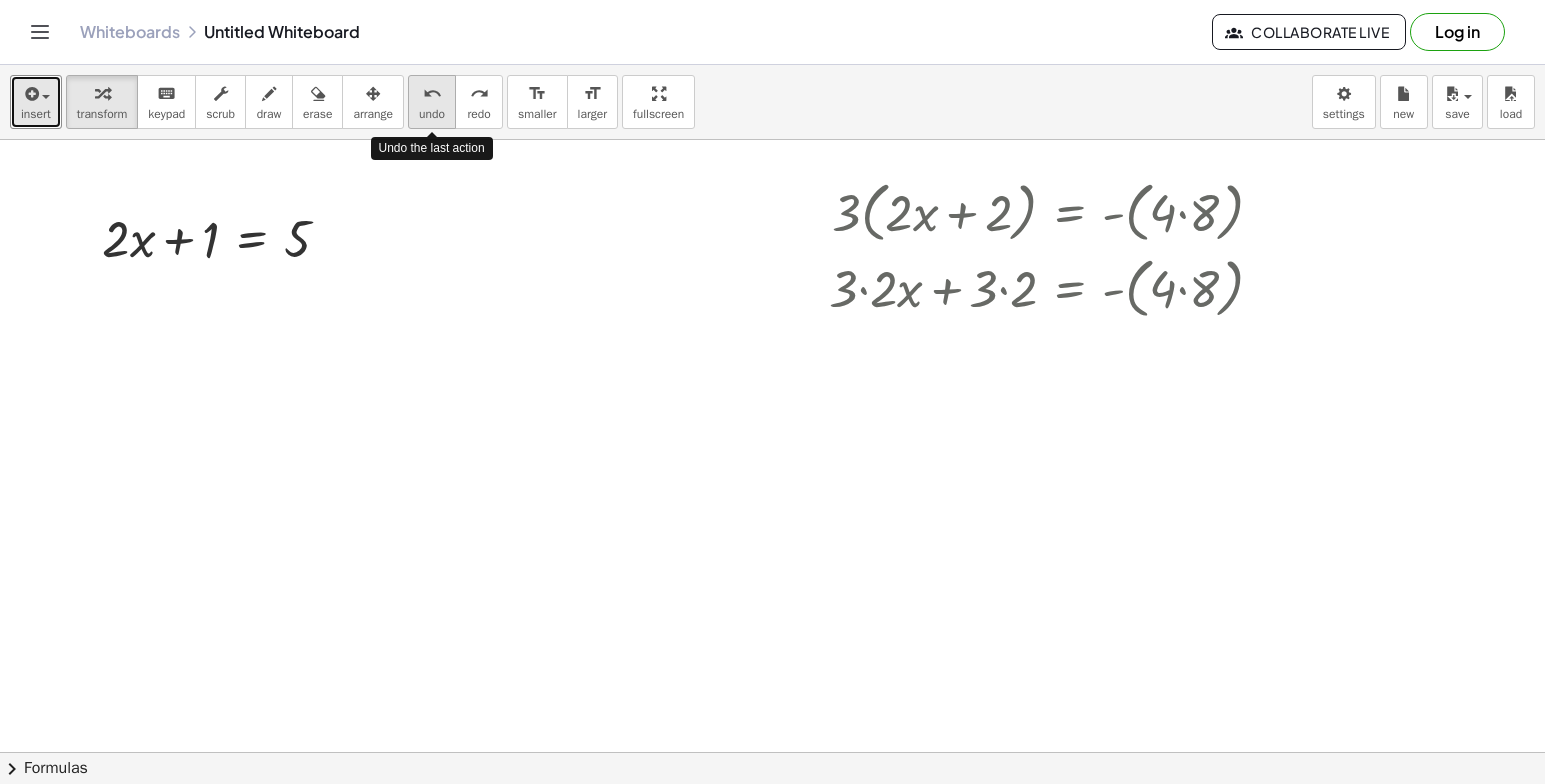 click on "undo undo" at bounding box center (432, 102) 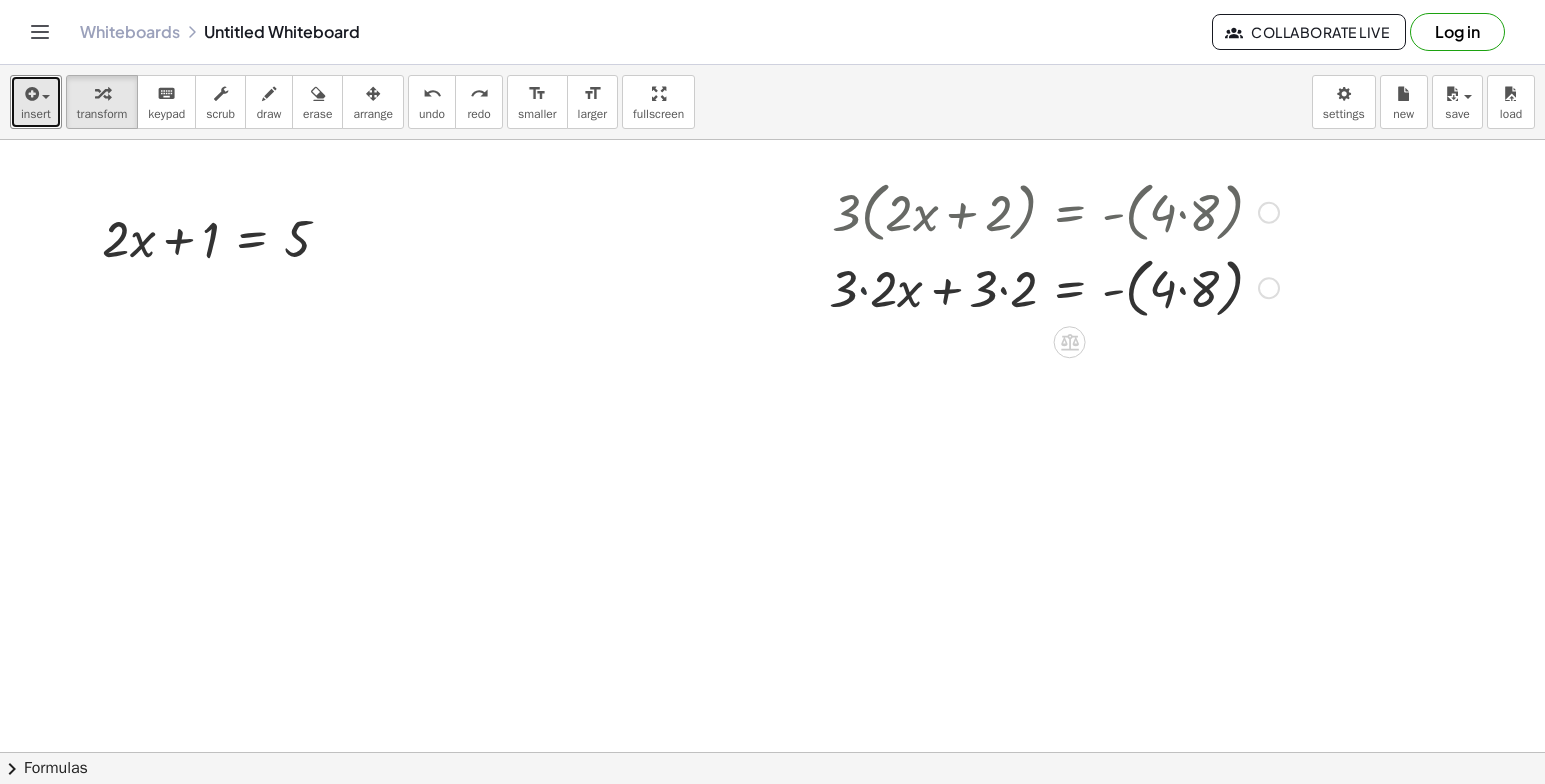 click at bounding box center (1054, 287) 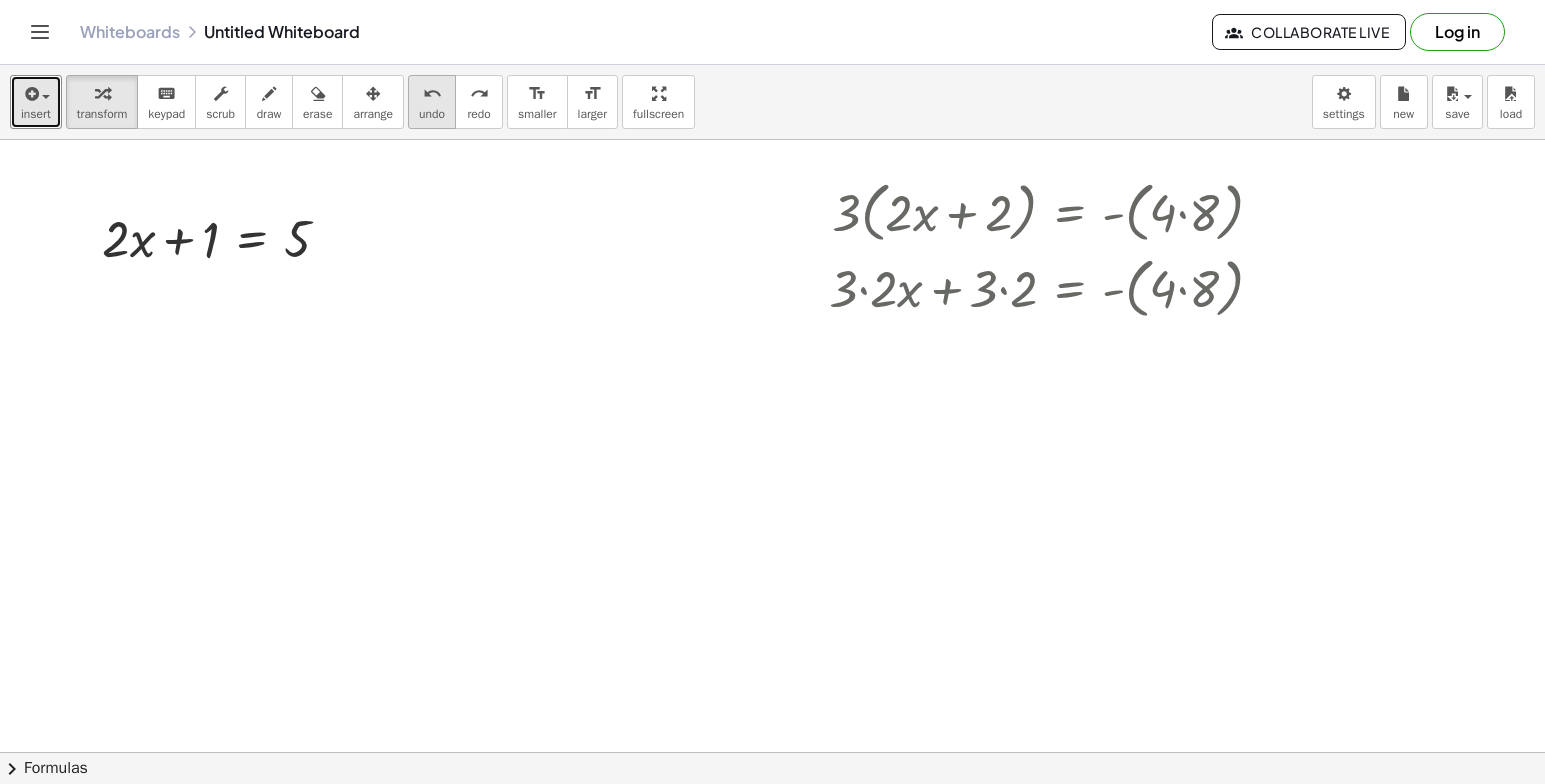 click on "undo undo" at bounding box center (432, 102) 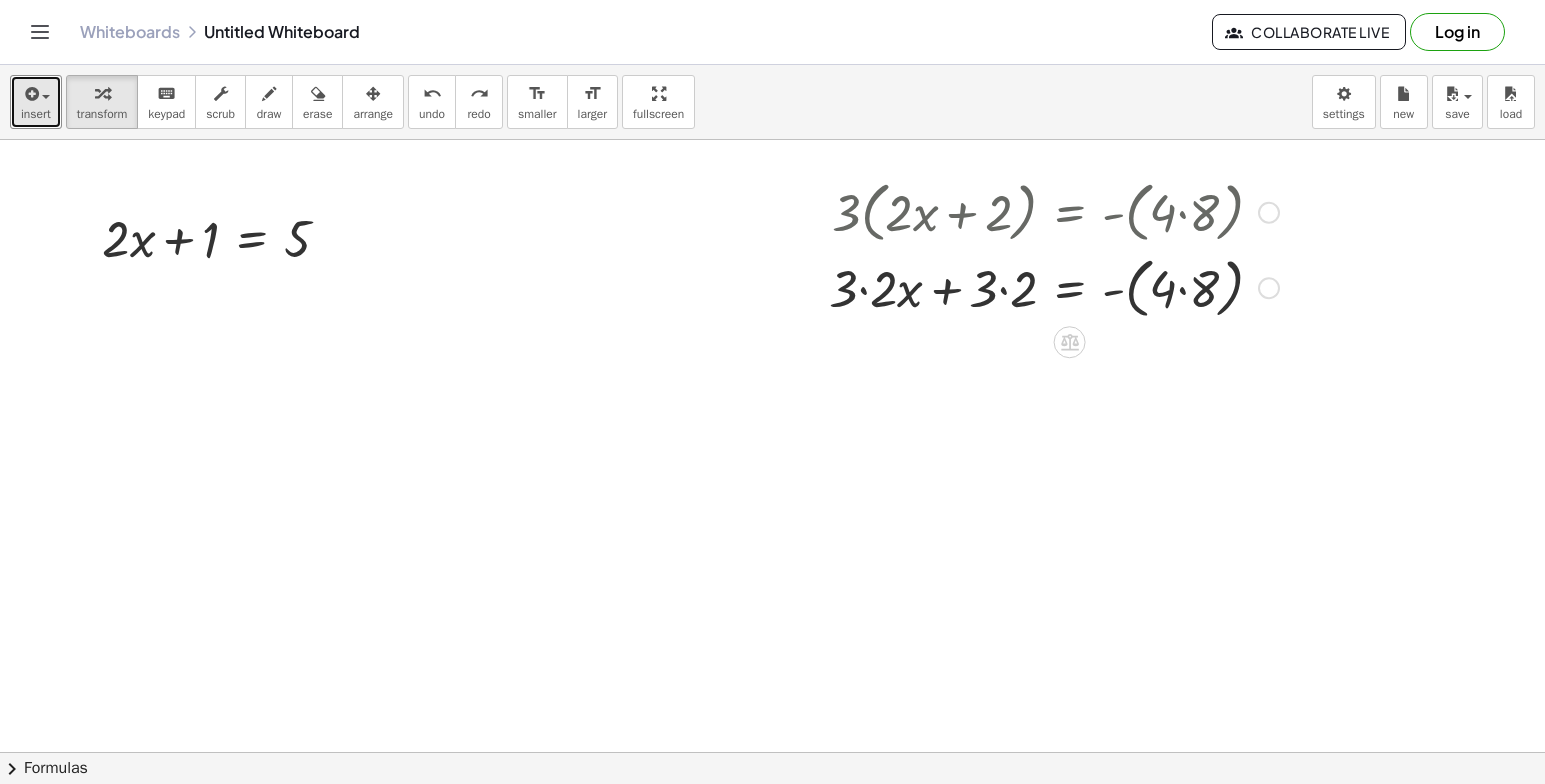 click at bounding box center [1054, 287] 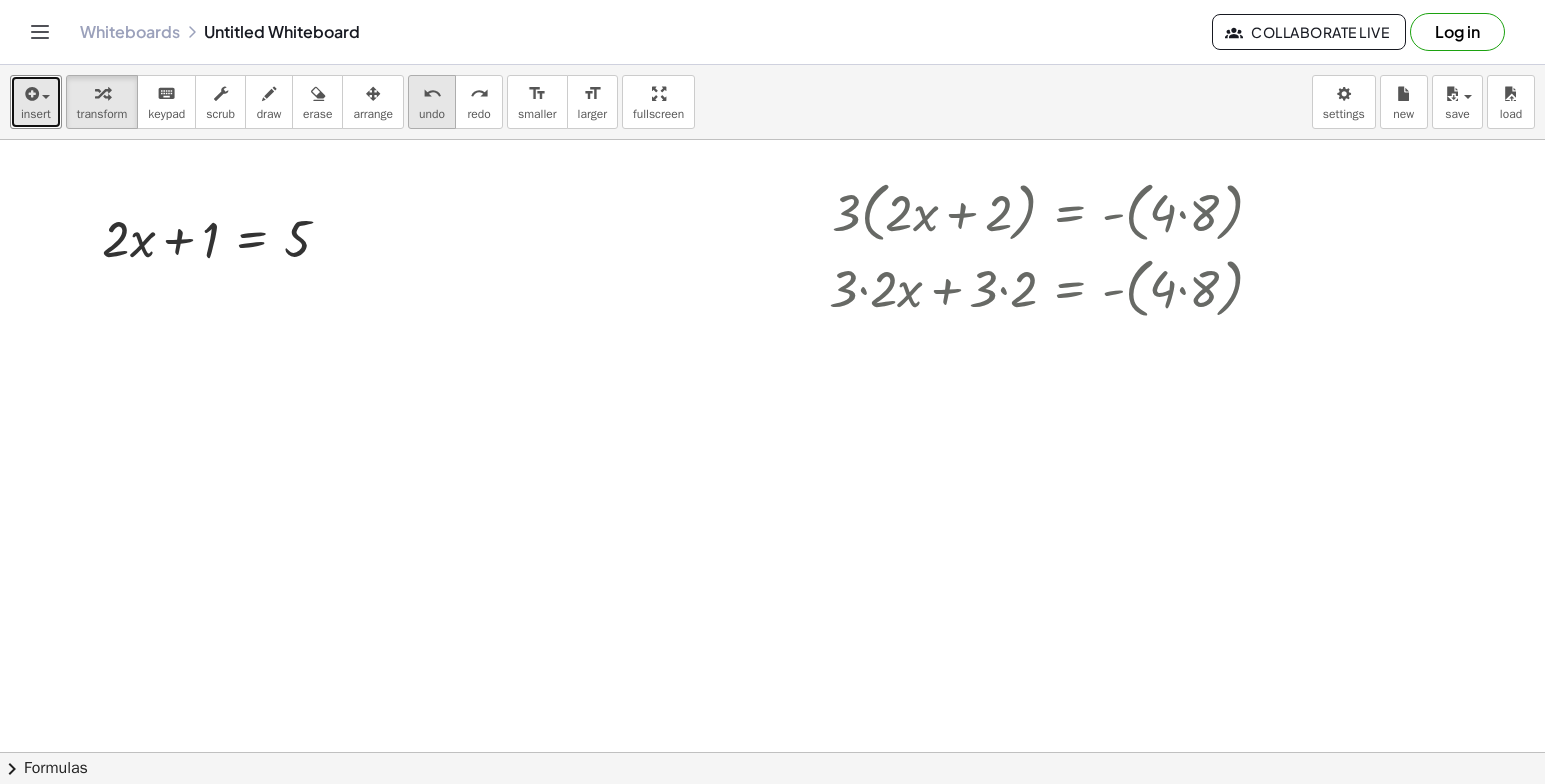 click on "undo undo" at bounding box center [432, 102] 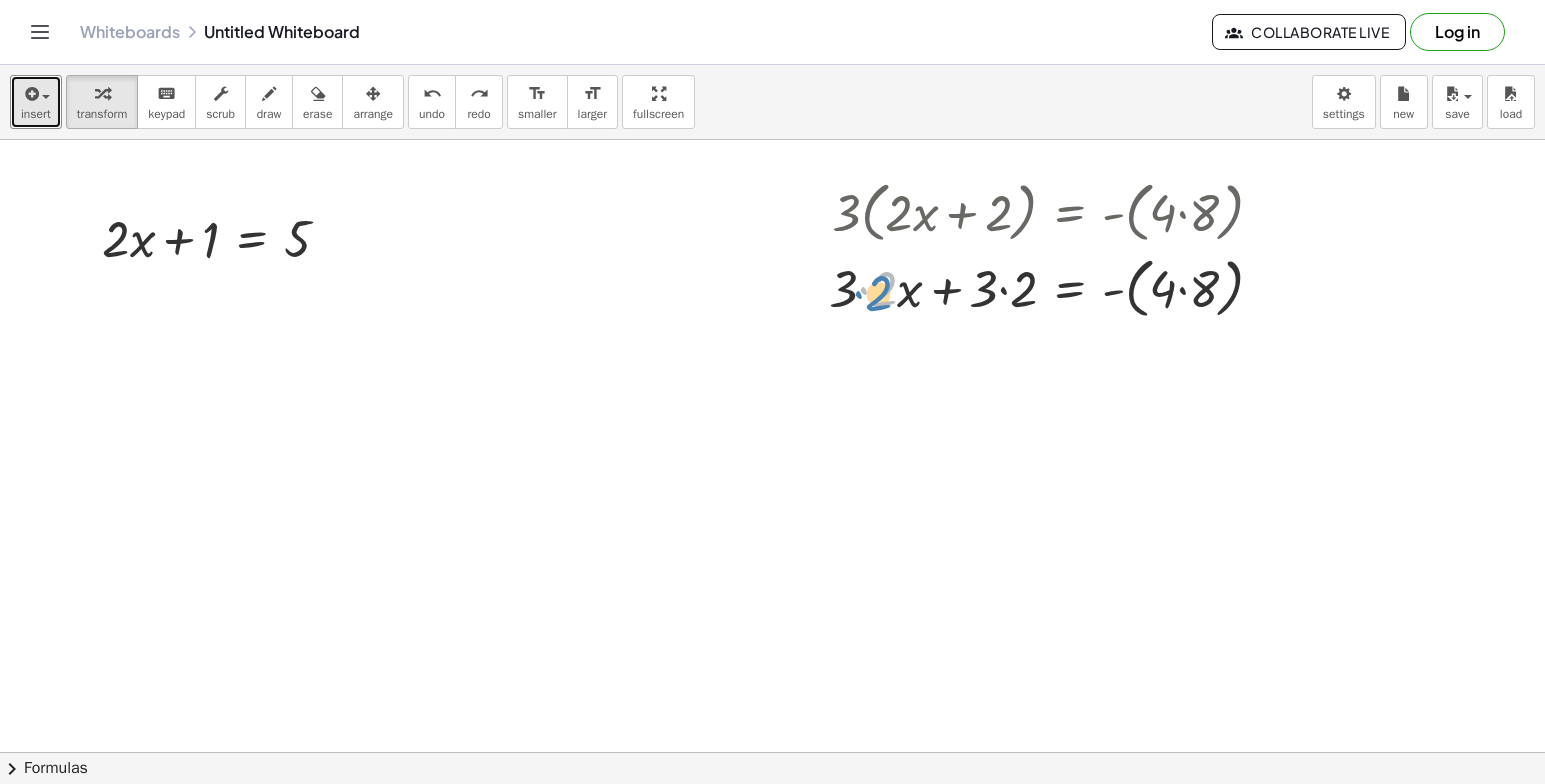 click at bounding box center (1054, 287) 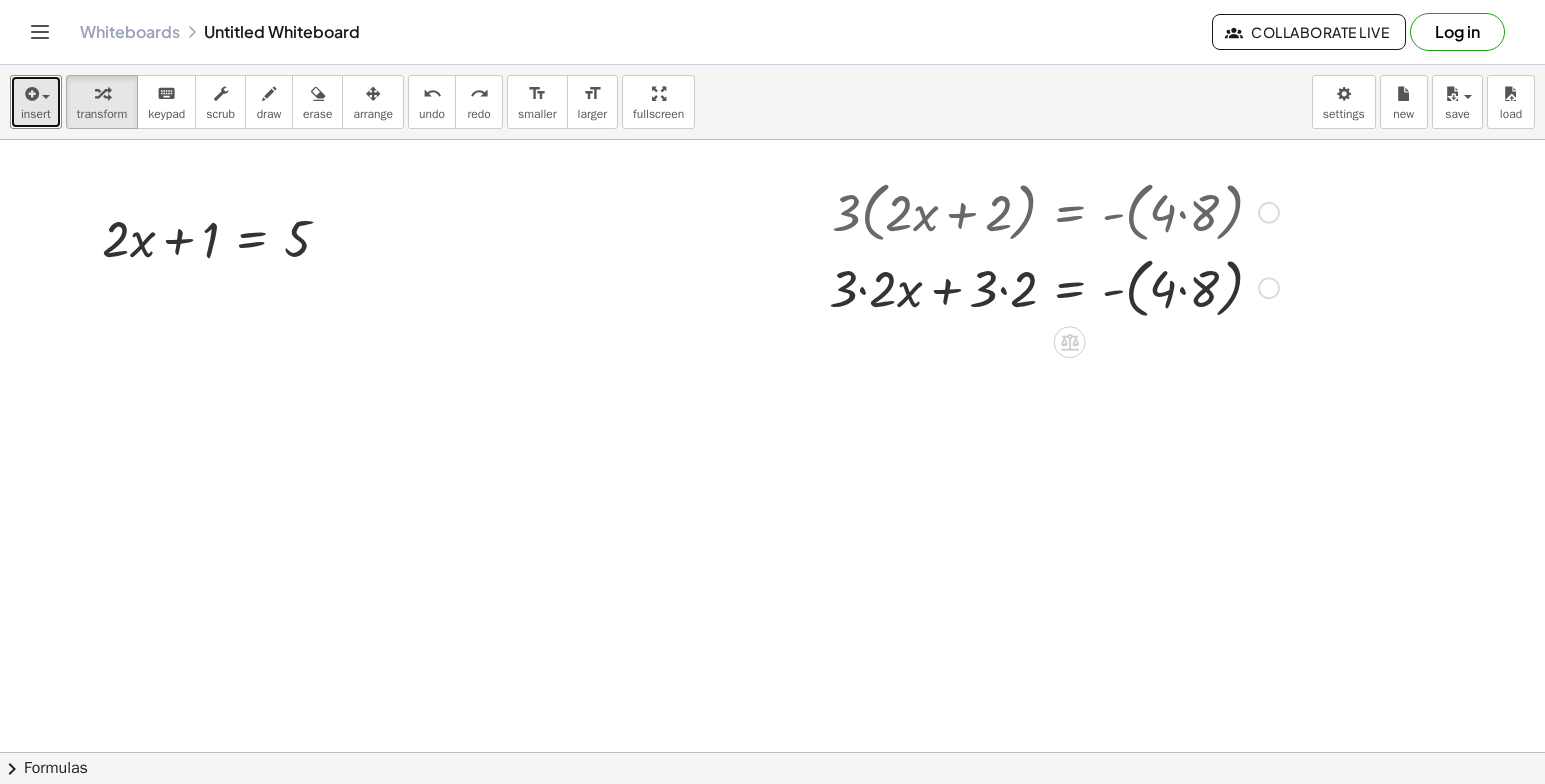 drag, startPoint x: 856, startPoint y: 285, endPoint x: 985, endPoint y: 356, distance: 147.2481 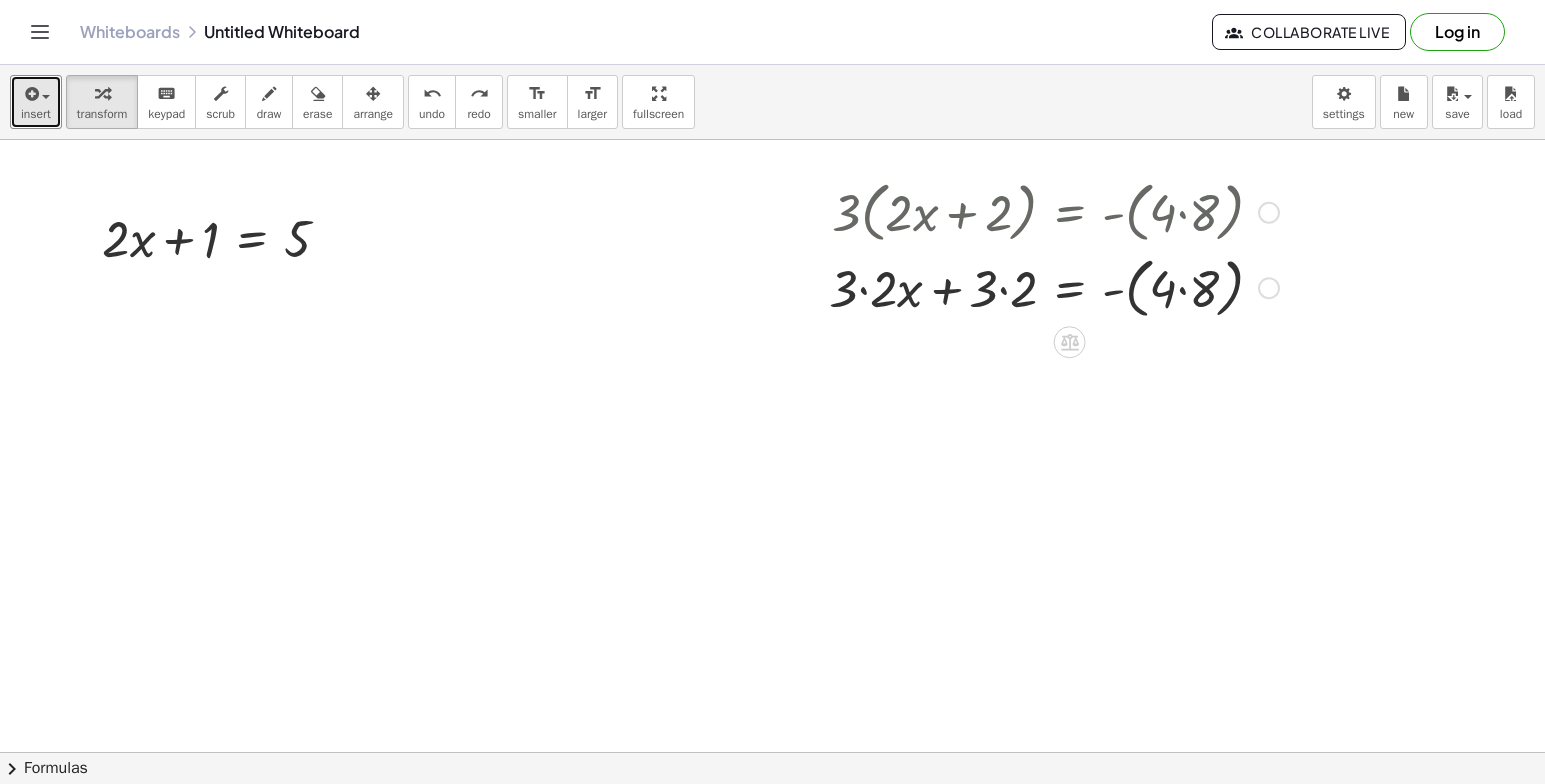click at bounding box center [1054, 287] 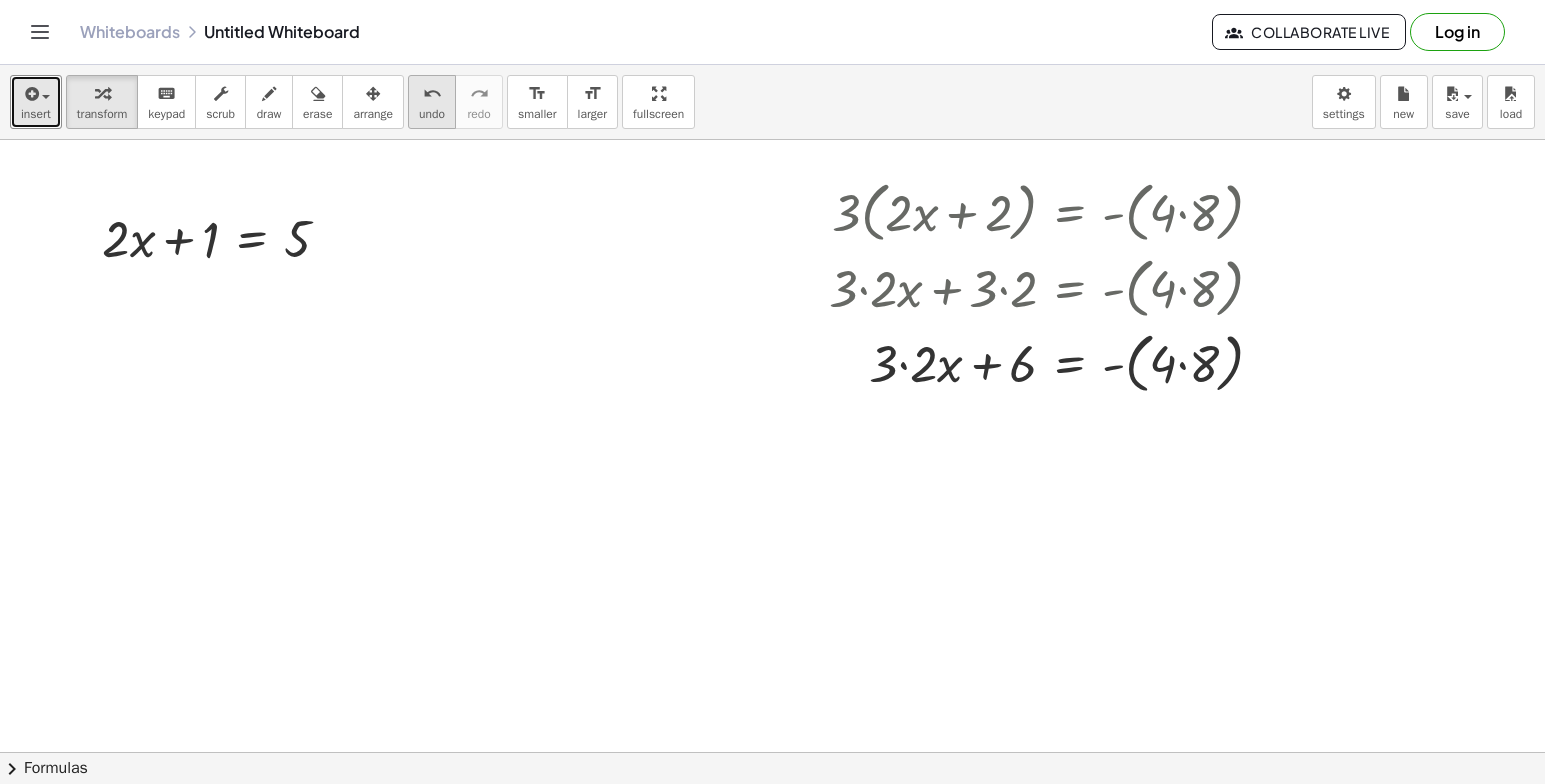 click on "undo" at bounding box center (432, 114) 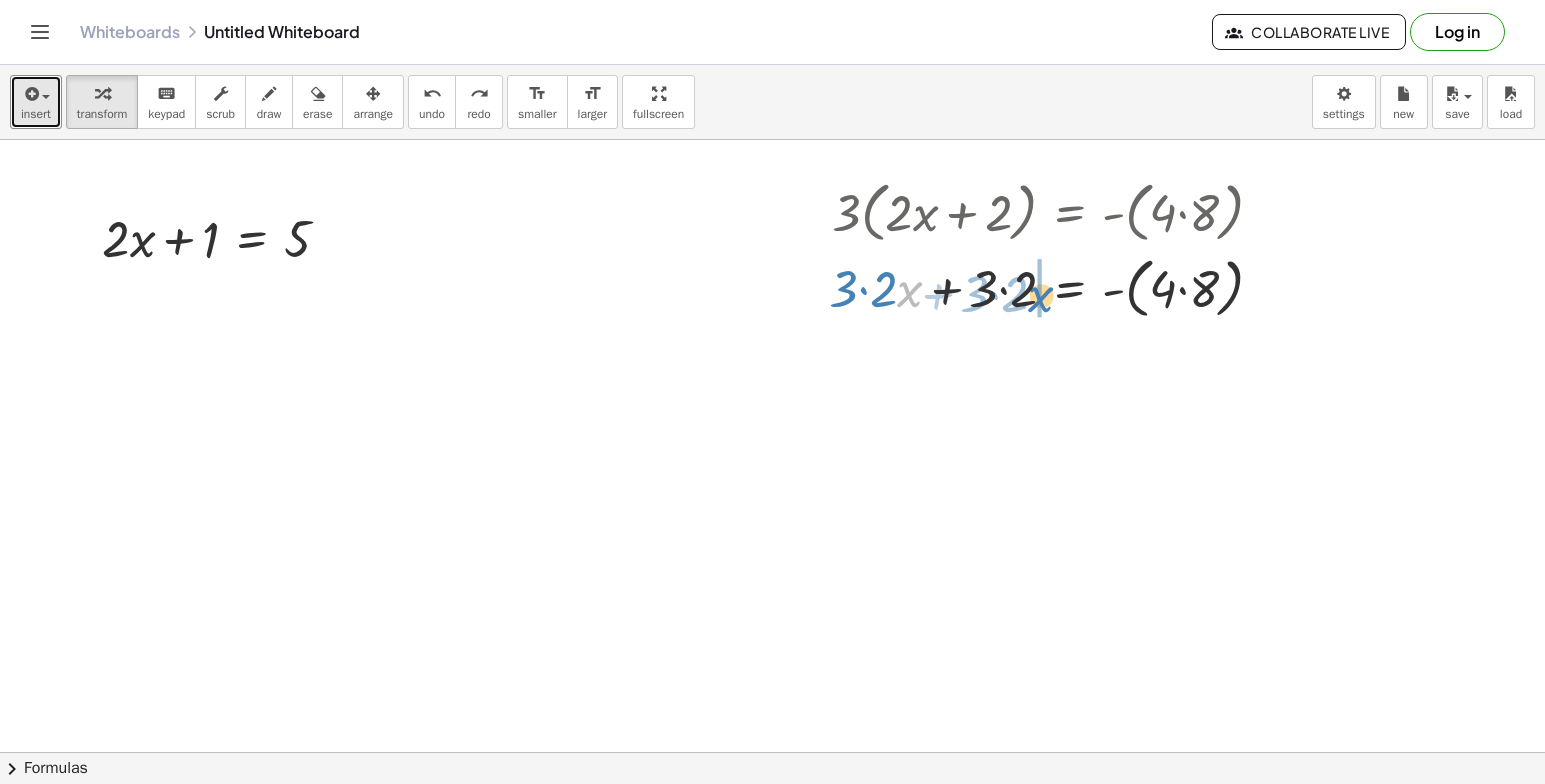 drag, startPoint x: 905, startPoint y: 284, endPoint x: 969, endPoint y: 276, distance: 64.49806 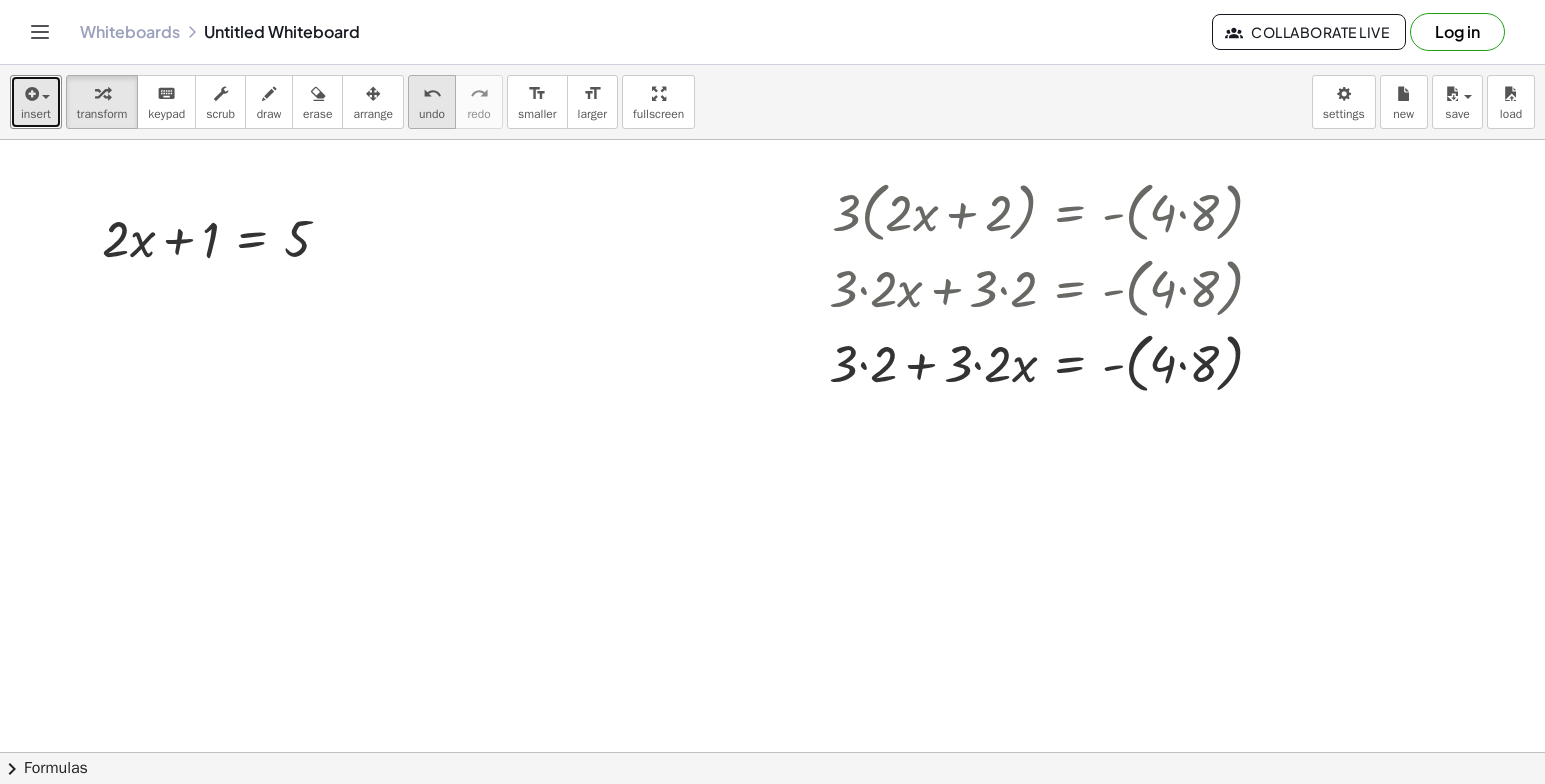 click on "undo undo" at bounding box center (432, 102) 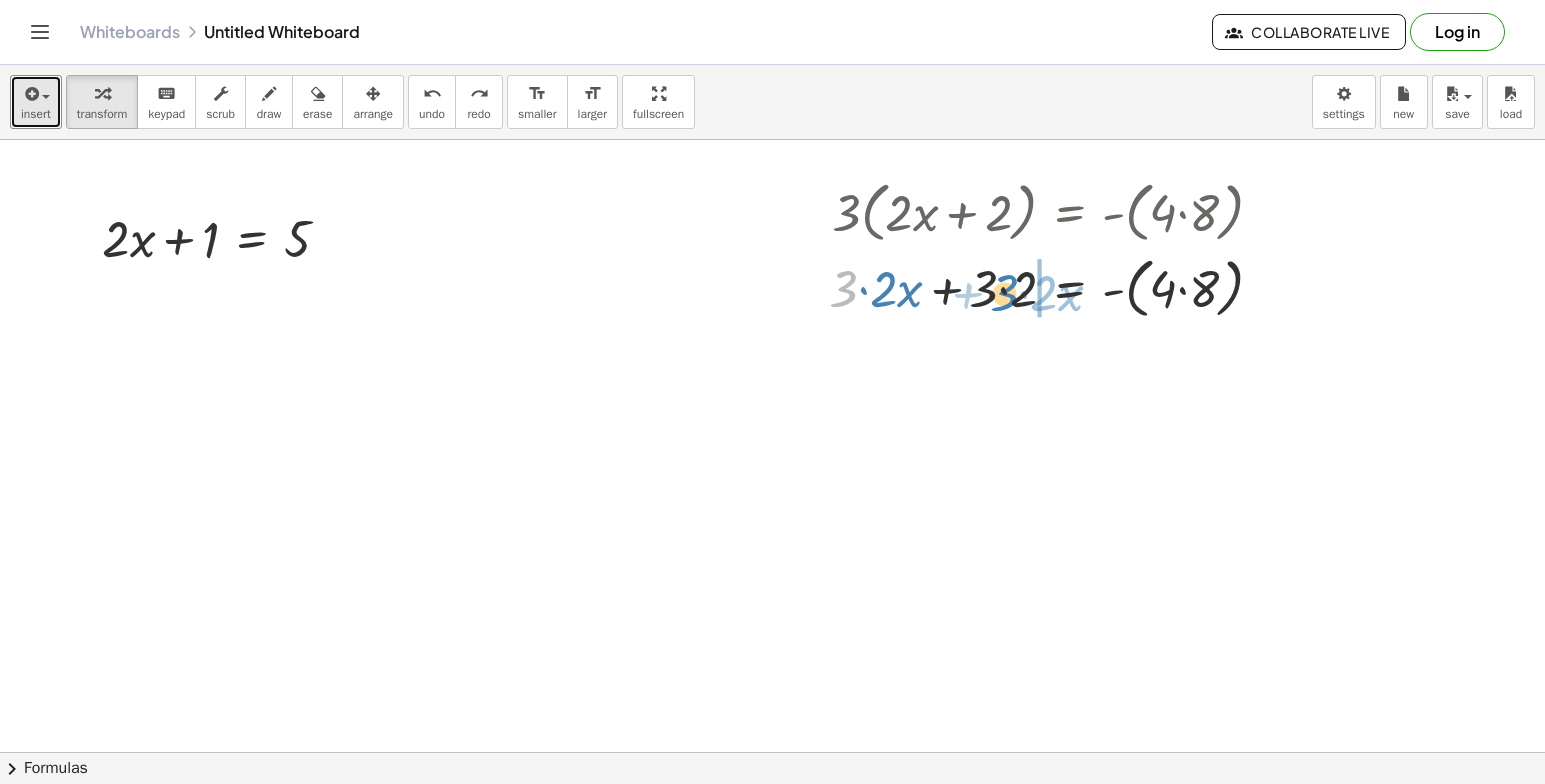 drag, startPoint x: 845, startPoint y: 277, endPoint x: 1006, endPoint y: 281, distance: 161.04968 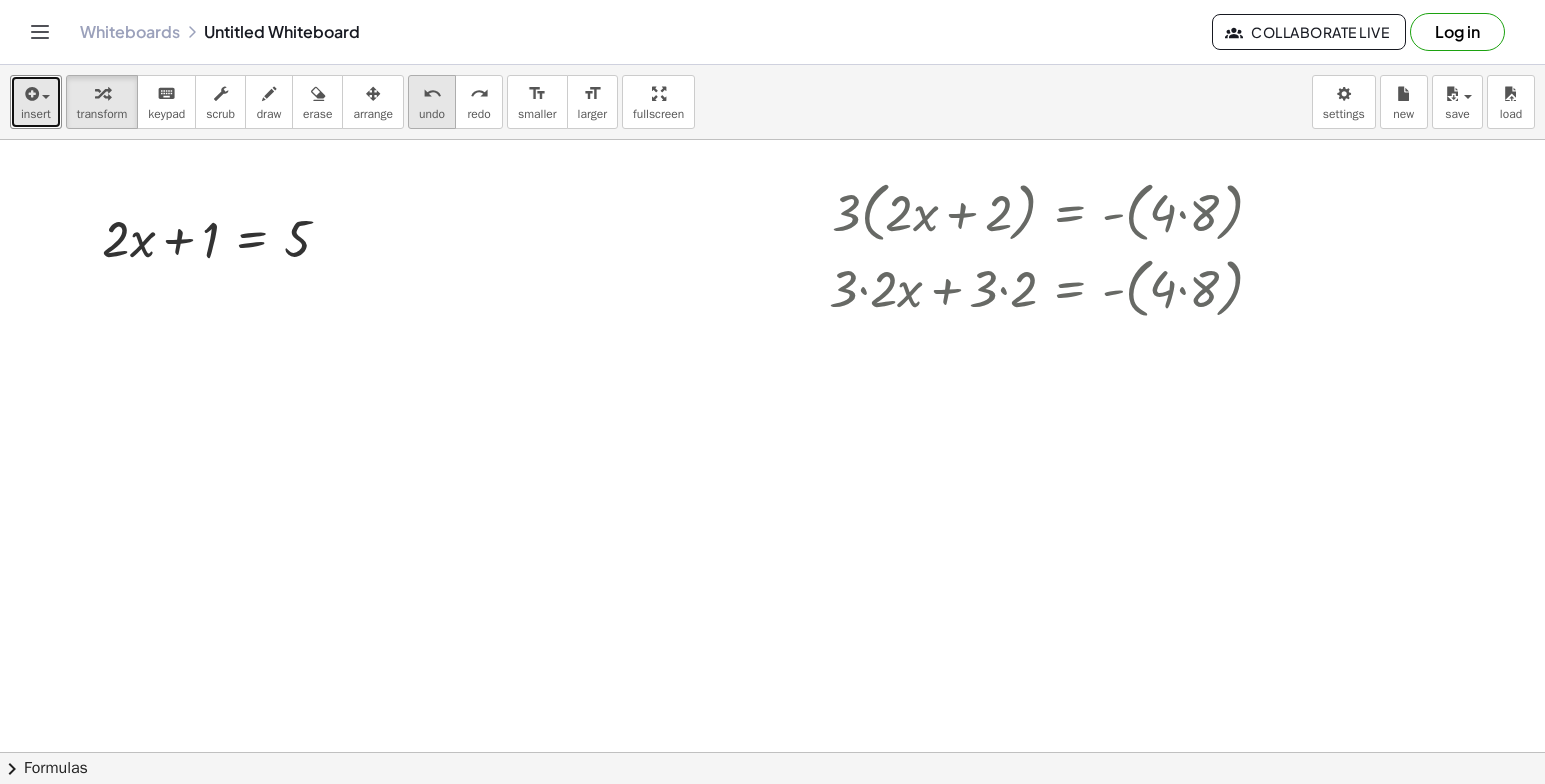 click on "undo" at bounding box center (432, 114) 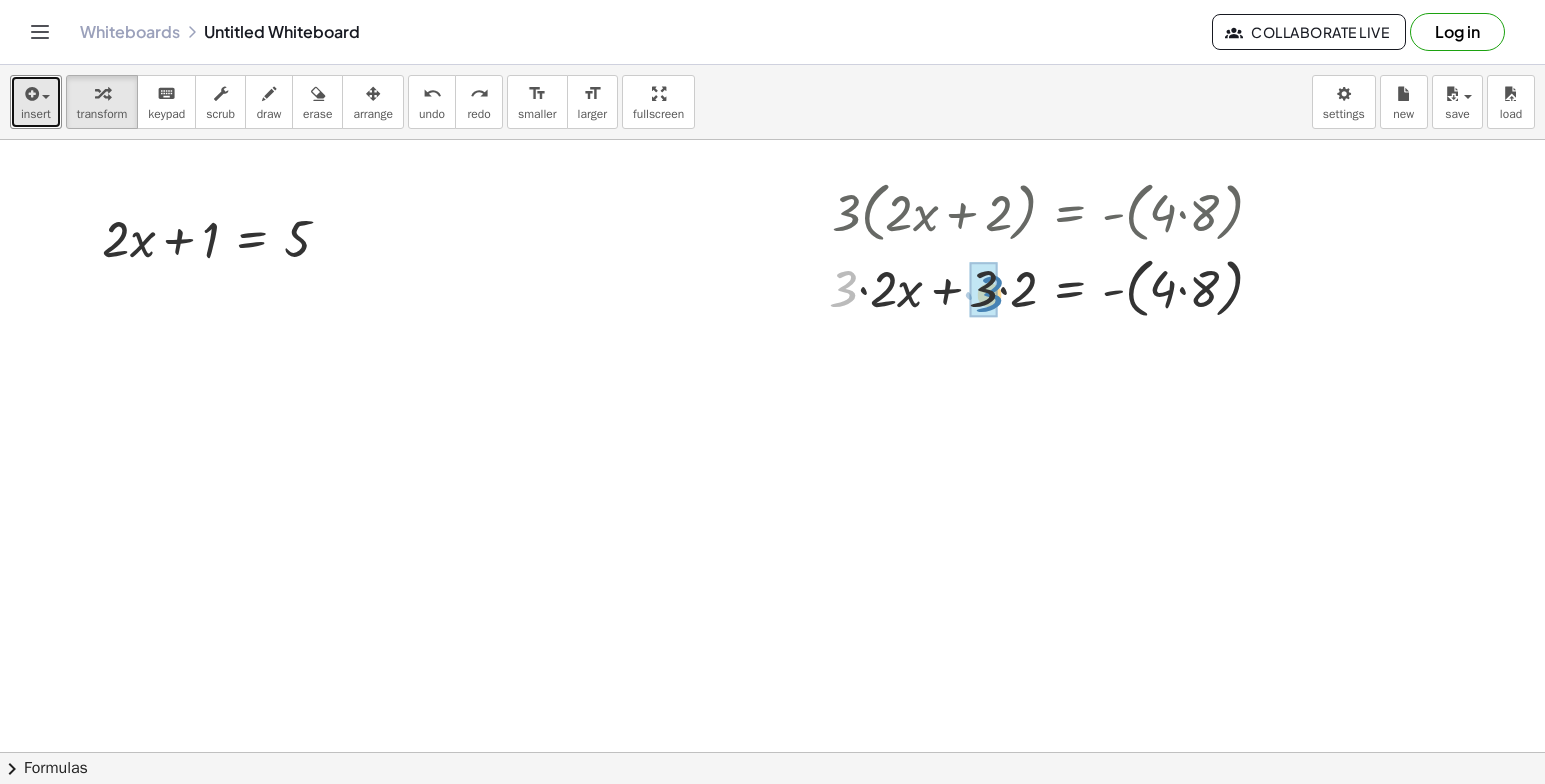 drag, startPoint x: 843, startPoint y: 284, endPoint x: 989, endPoint y: 289, distance: 146.08559 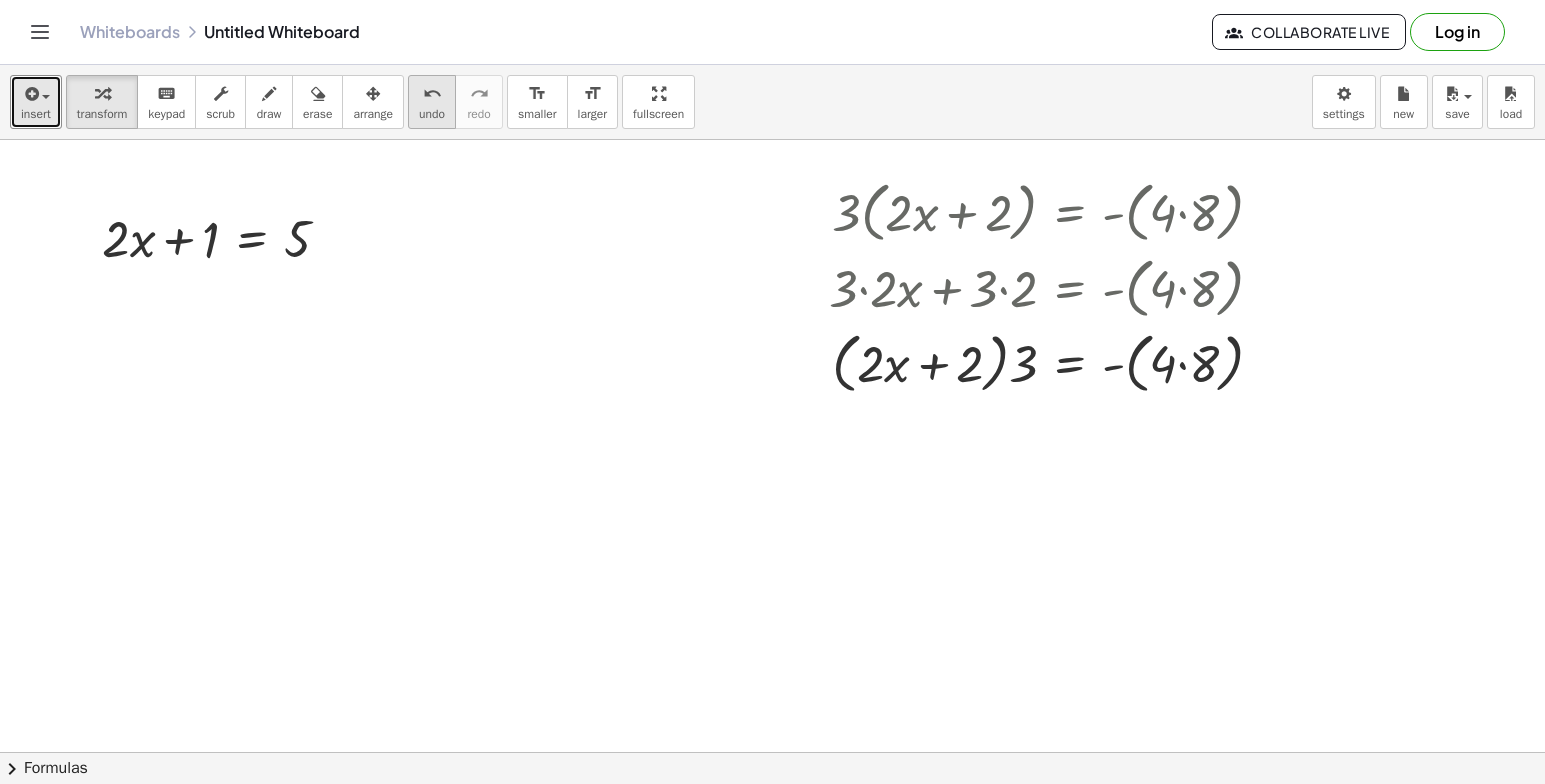 click on "undo" at bounding box center [432, 94] 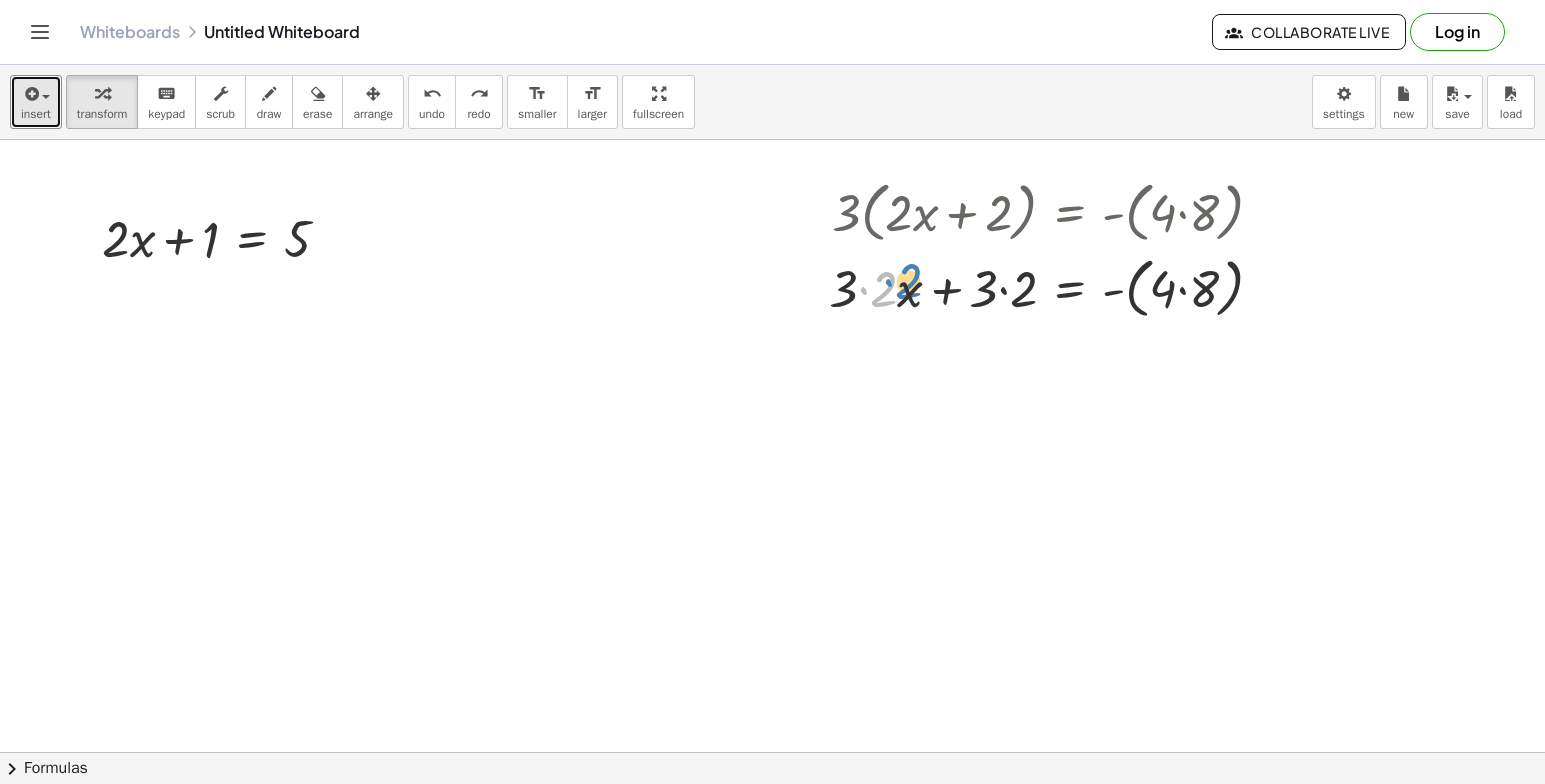 drag, startPoint x: 874, startPoint y: 293, endPoint x: 899, endPoint y: 288, distance: 25.495098 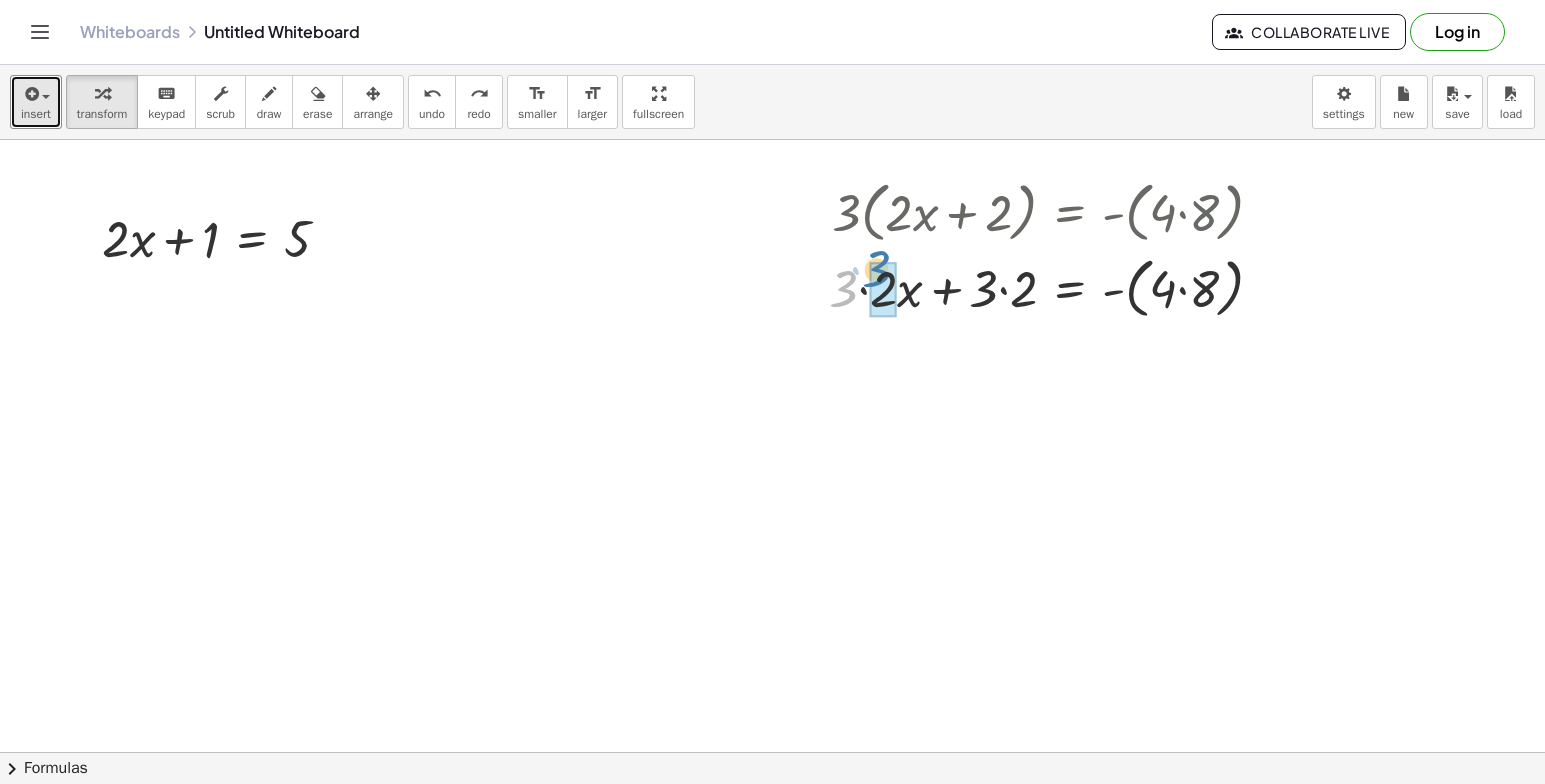 drag, startPoint x: 845, startPoint y: 280, endPoint x: 864, endPoint y: 289, distance: 21.023796 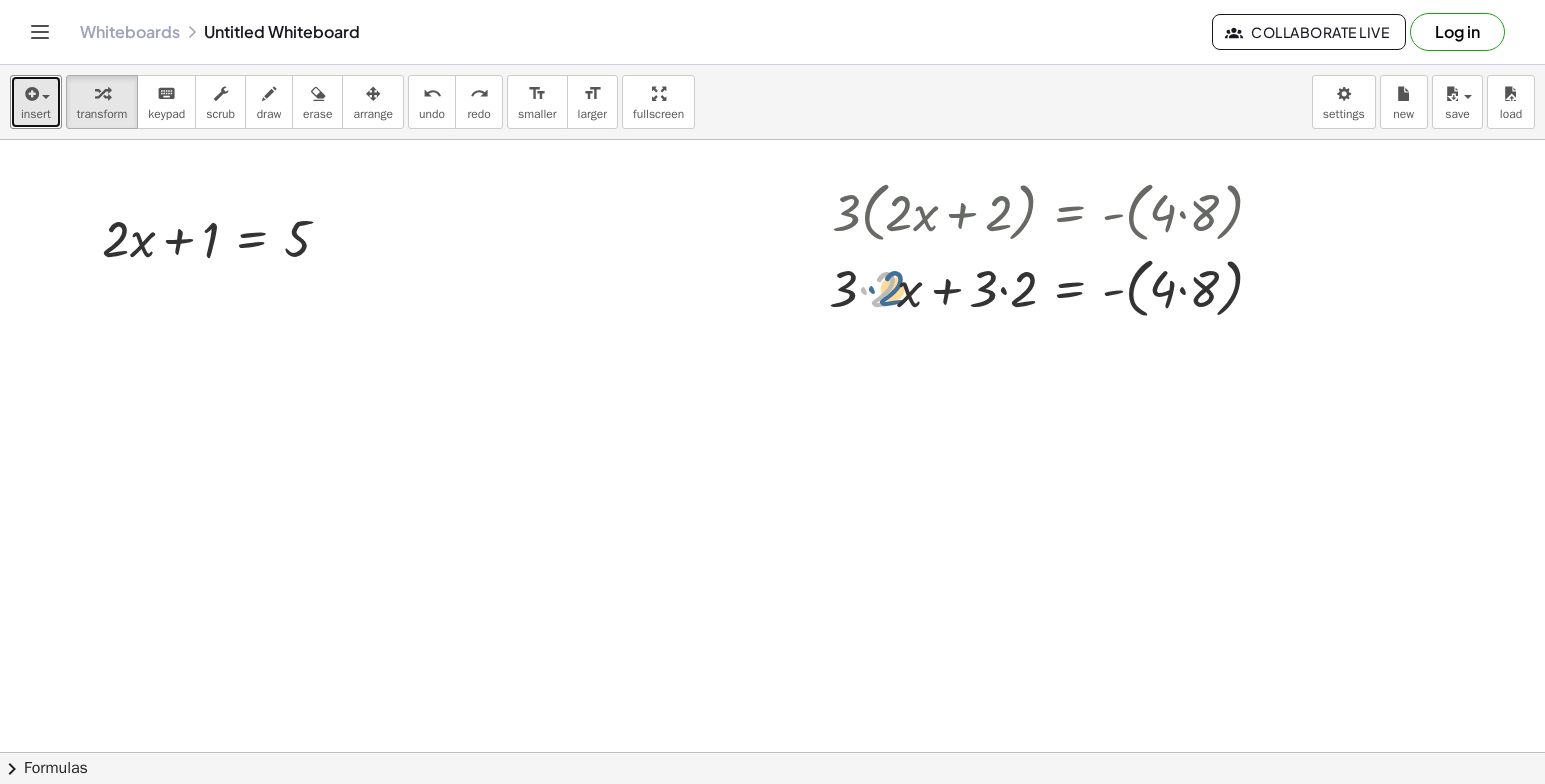 drag, startPoint x: 862, startPoint y: 289, endPoint x: 864, endPoint y: 303, distance: 14.142136 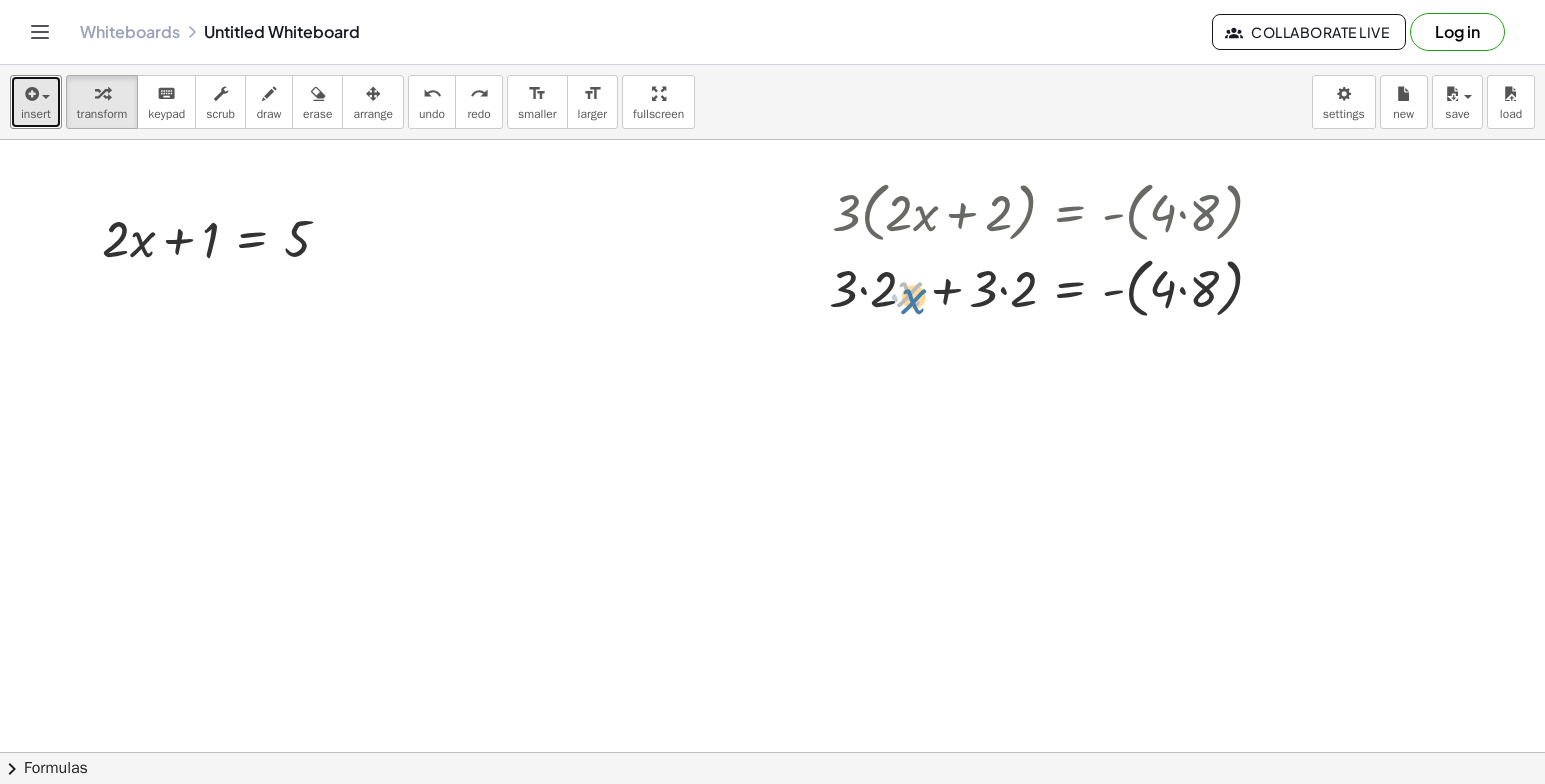 drag, startPoint x: 913, startPoint y: 294, endPoint x: 915, endPoint y: 306, distance: 12.165525 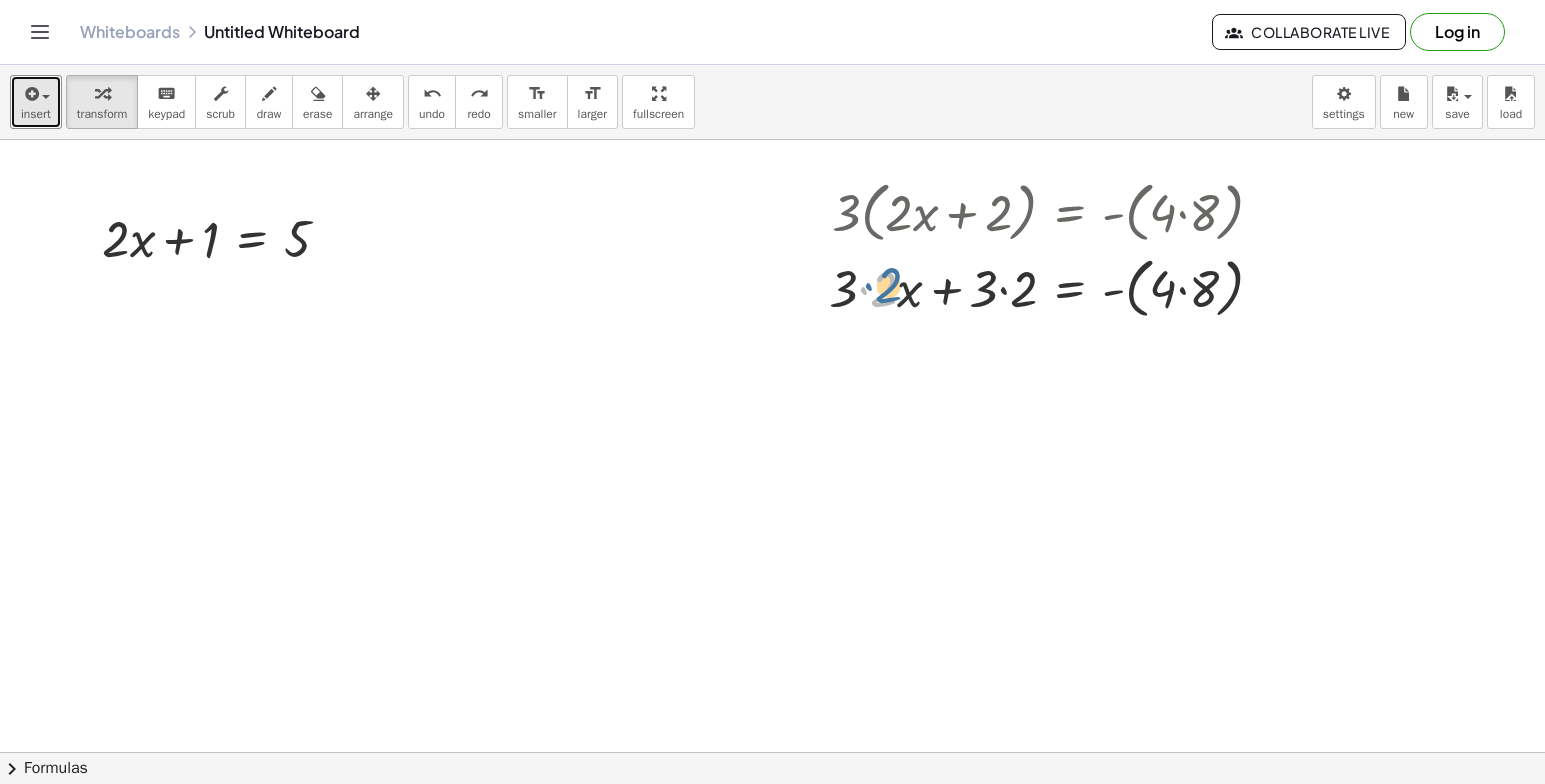 drag, startPoint x: 893, startPoint y: 295, endPoint x: 891, endPoint y: 322, distance: 27.073973 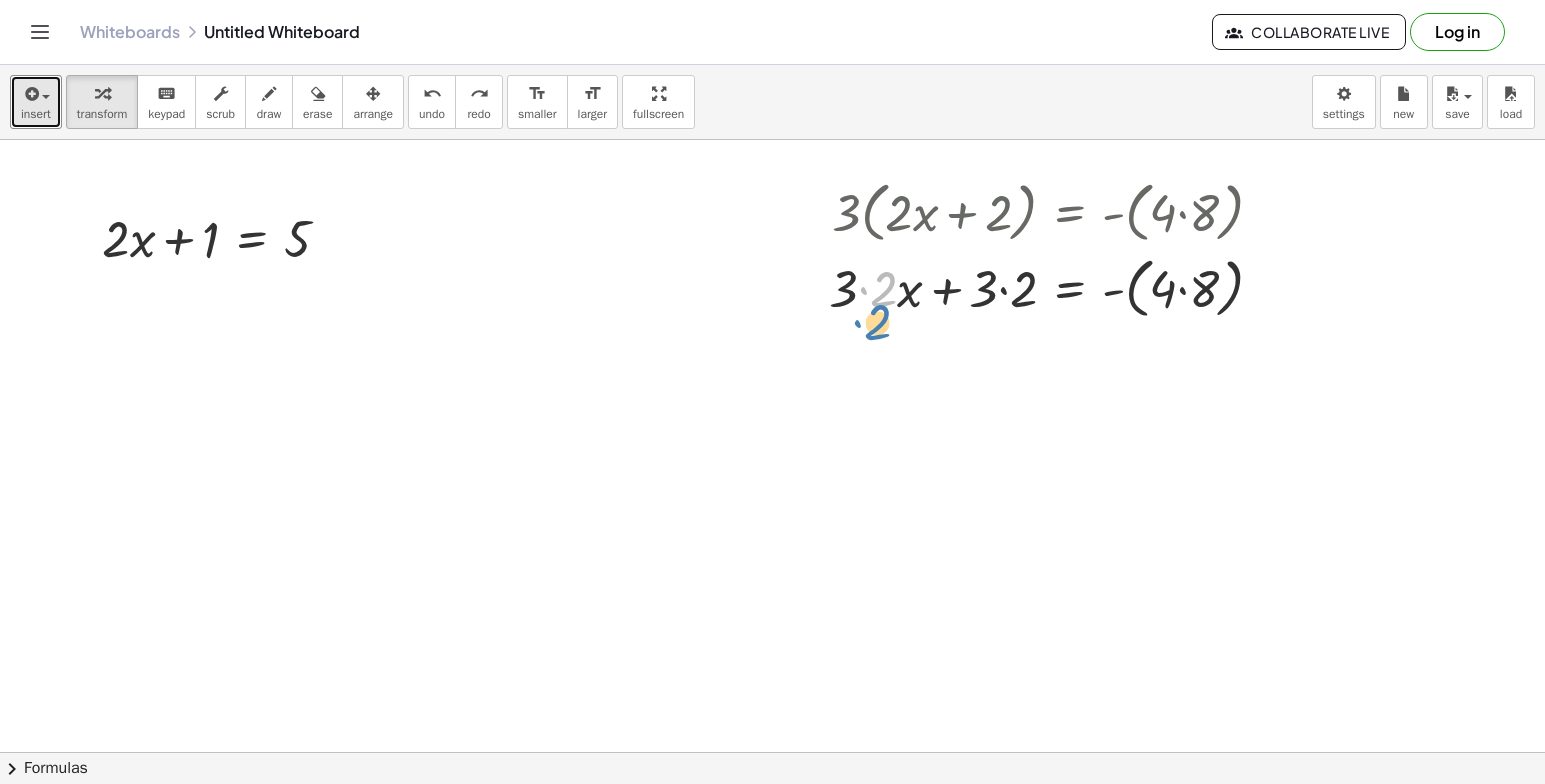 drag, startPoint x: 863, startPoint y: 287, endPoint x: 857, endPoint y: 301, distance: 15.231546 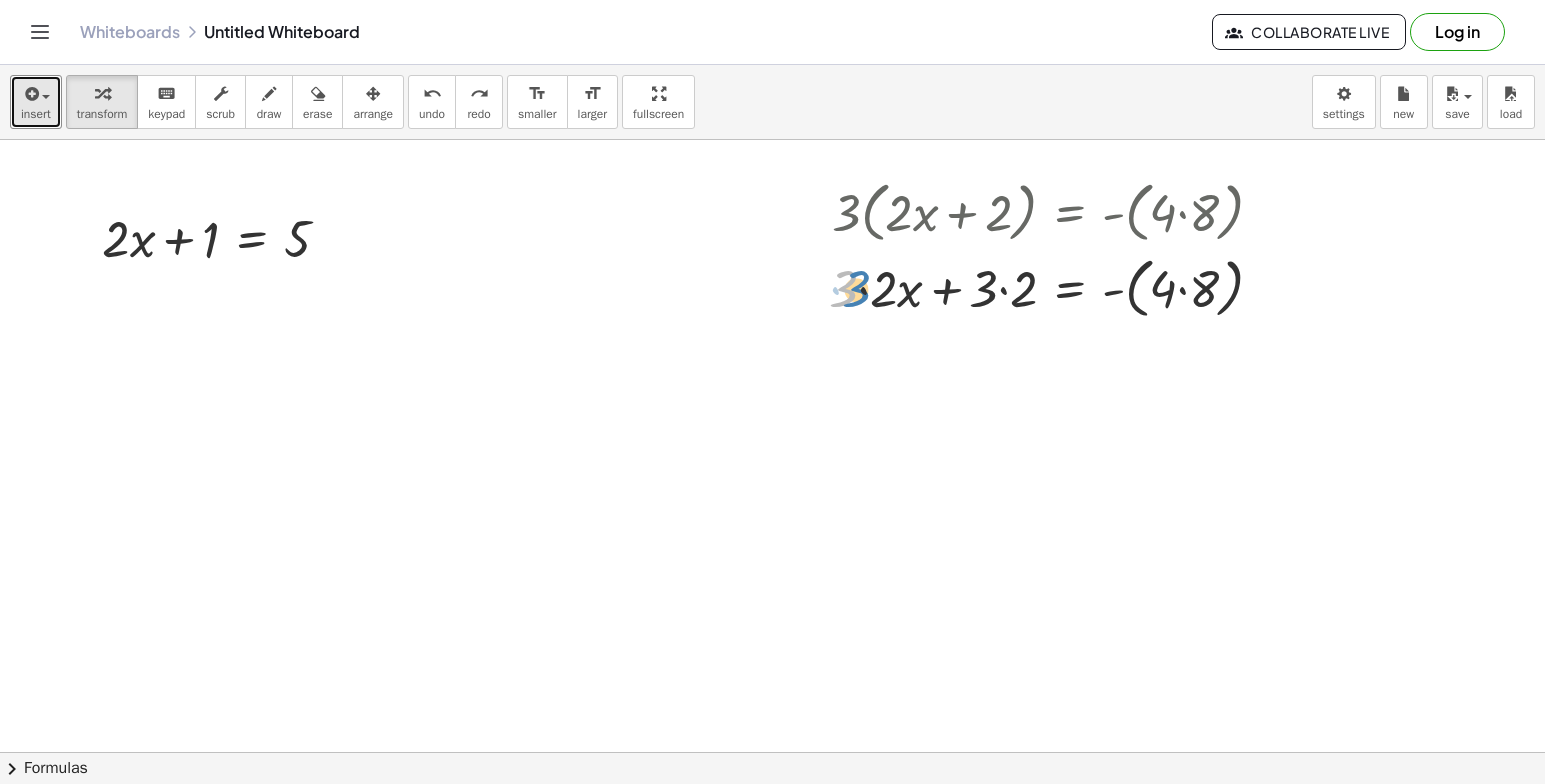 click at bounding box center (1054, 287) 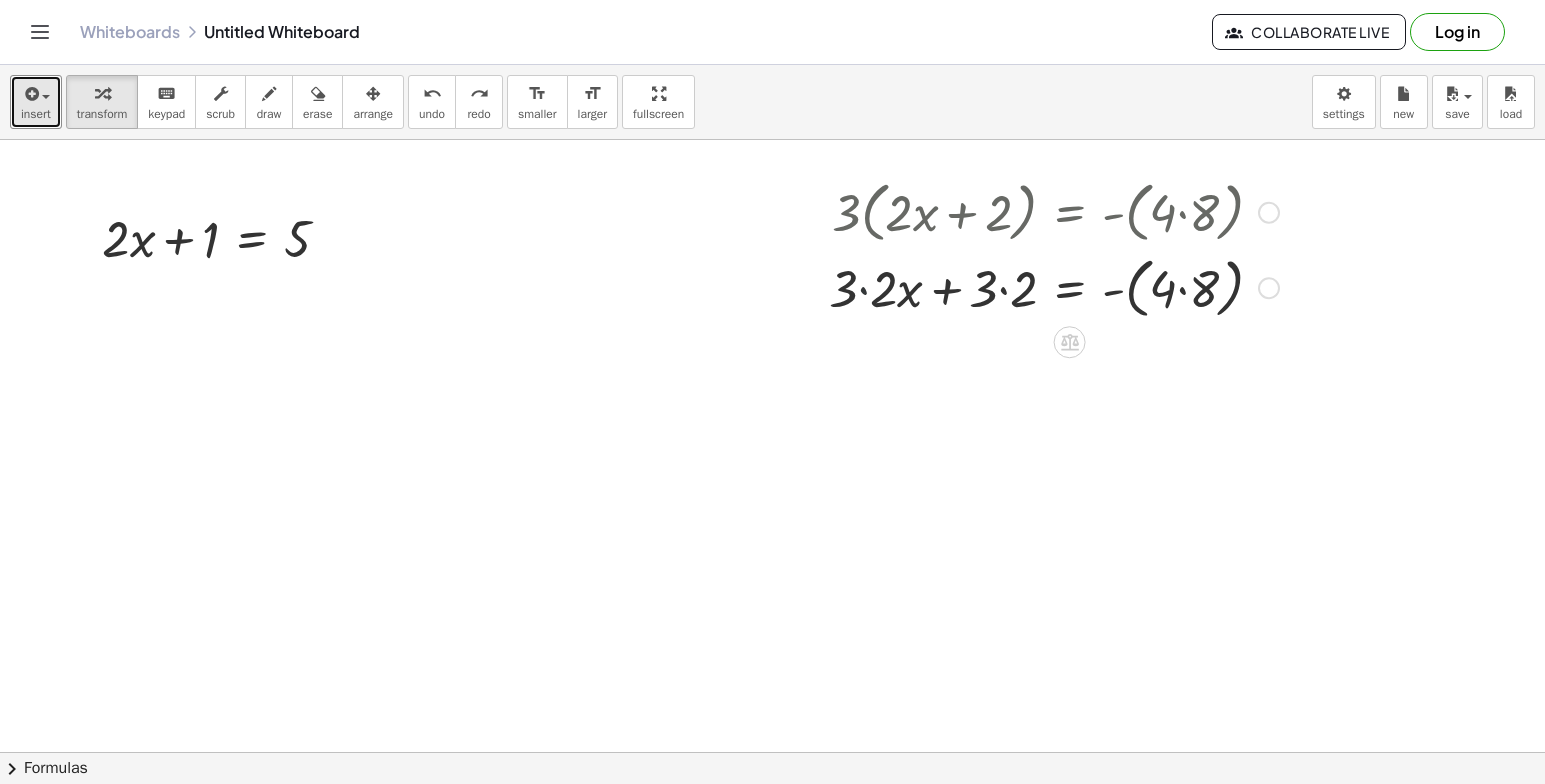 click at bounding box center (1054, 287) 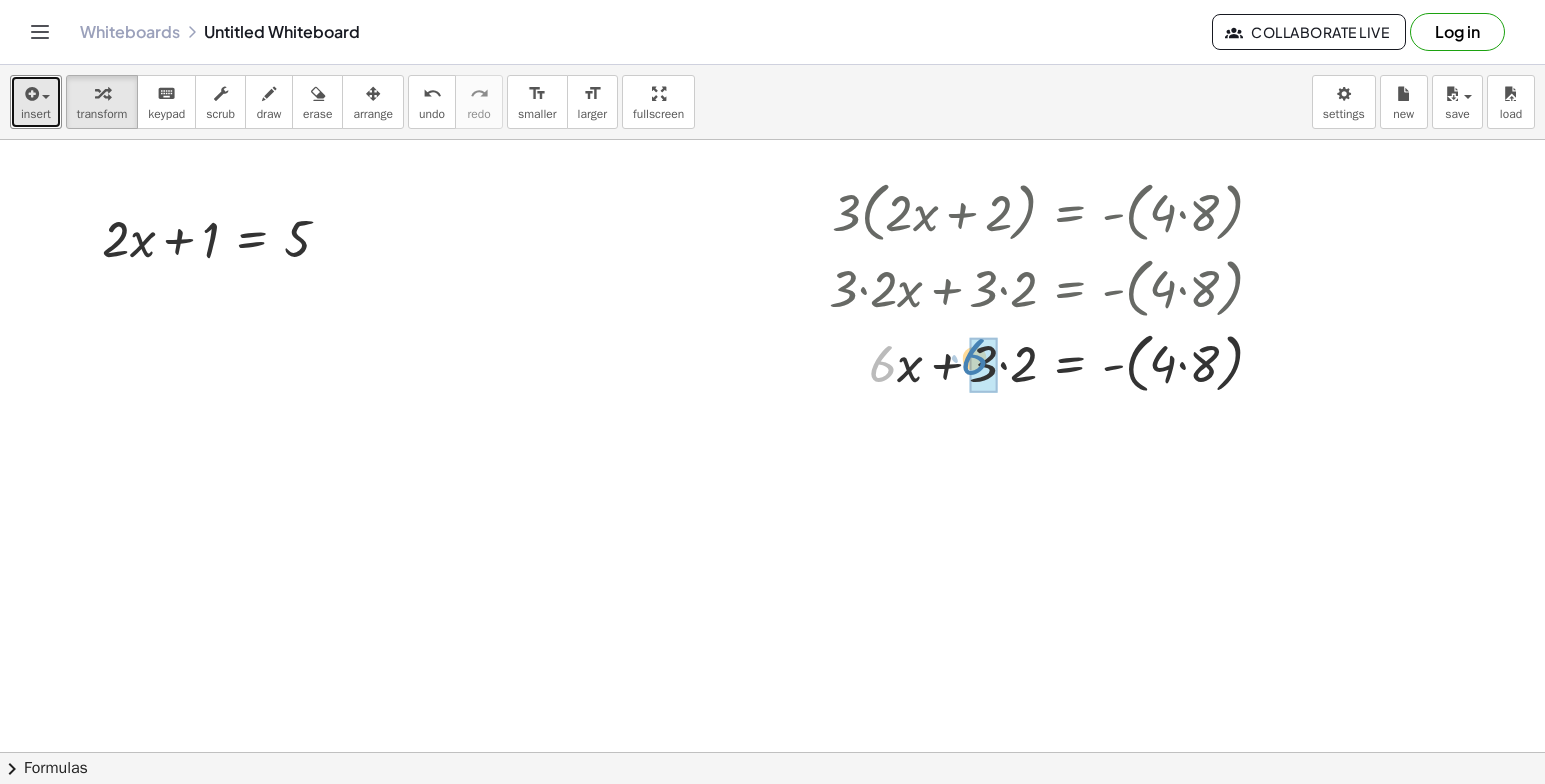 drag, startPoint x: 874, startPoint y: 361, endPoint x: 967, endPoint y: 354, distance: 93.26307 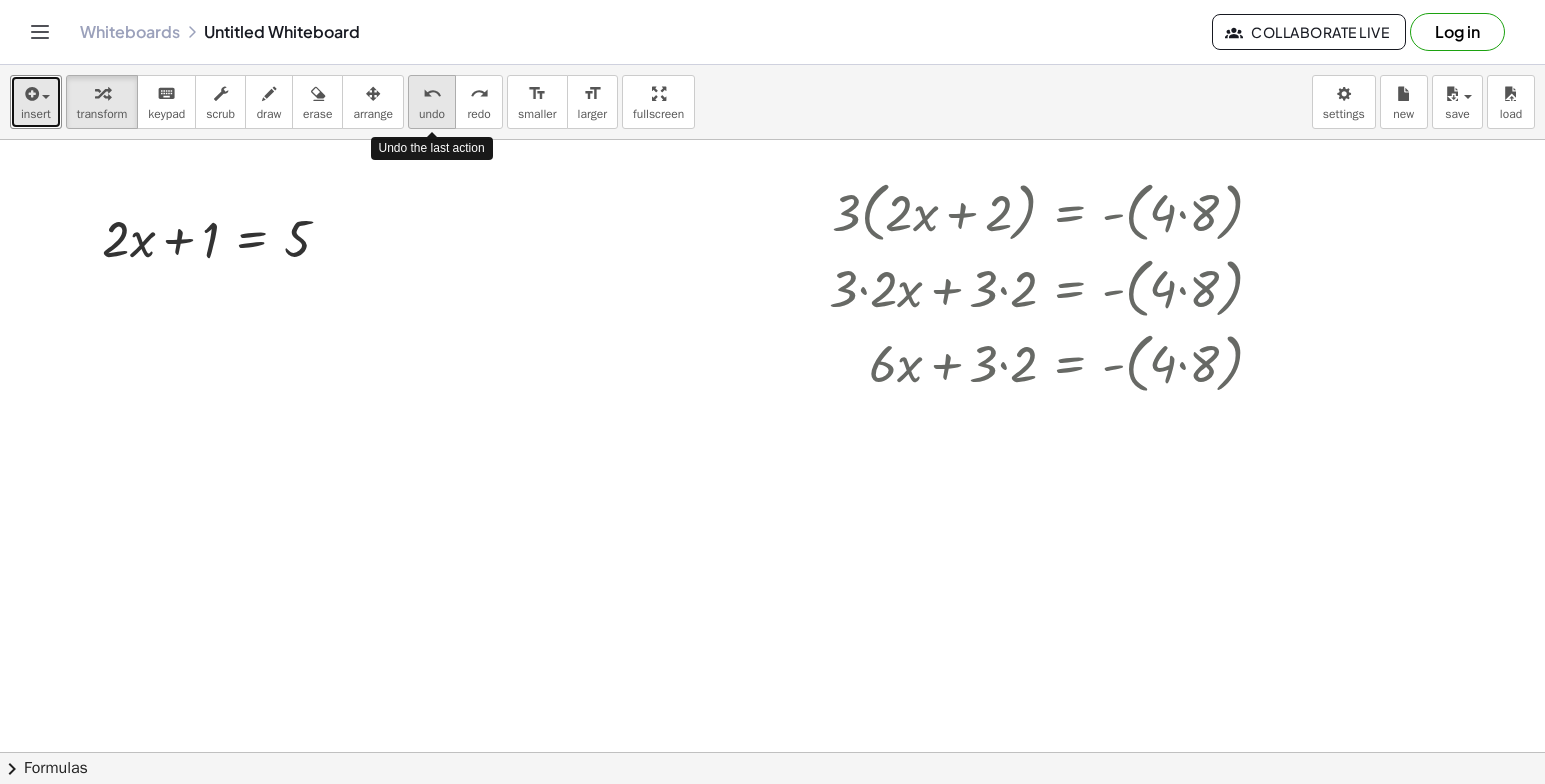 click on "undo undo" at bounding box center (432, 102) 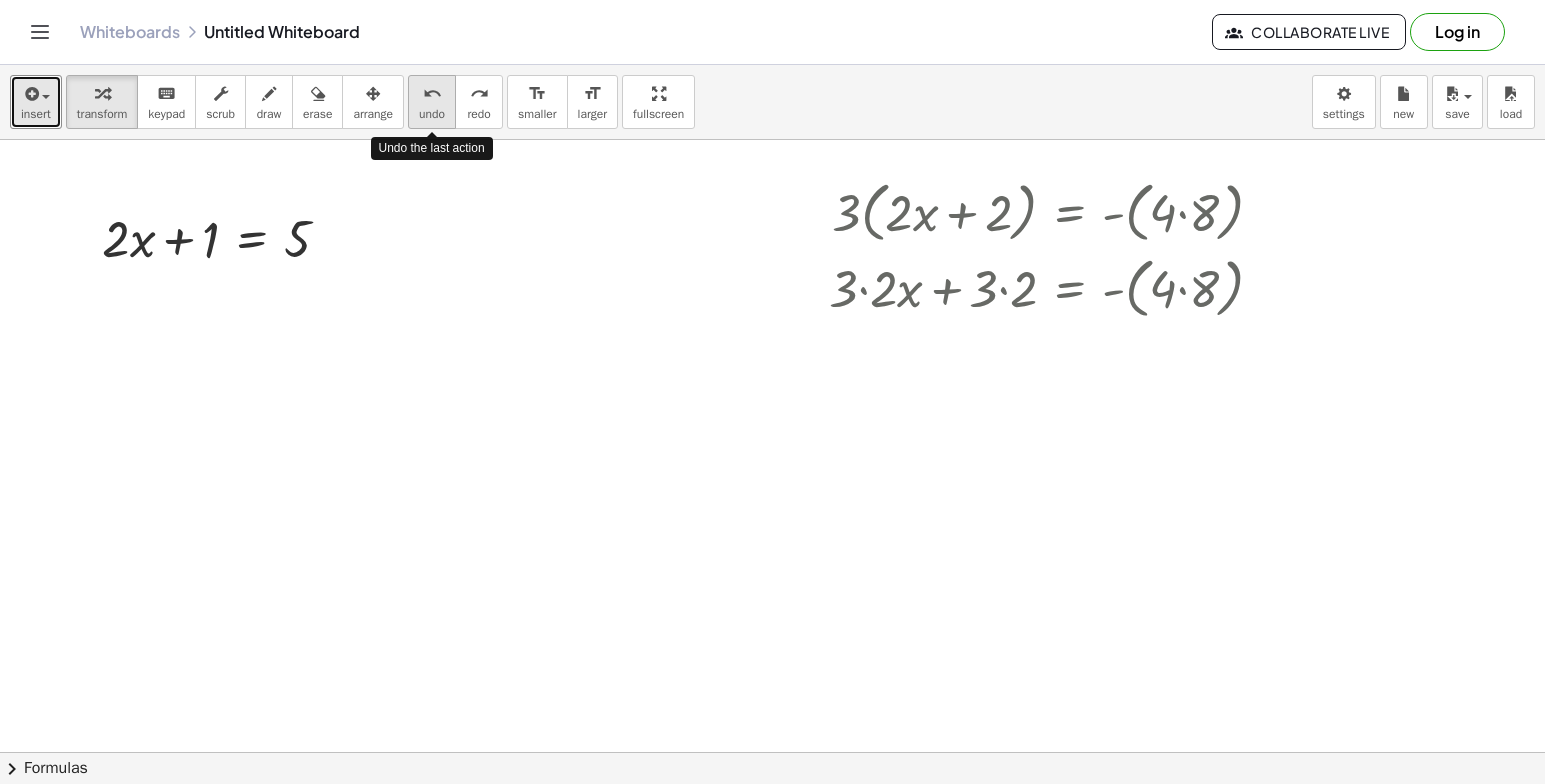 click on "undo undo" at bounding box center [432, 102] 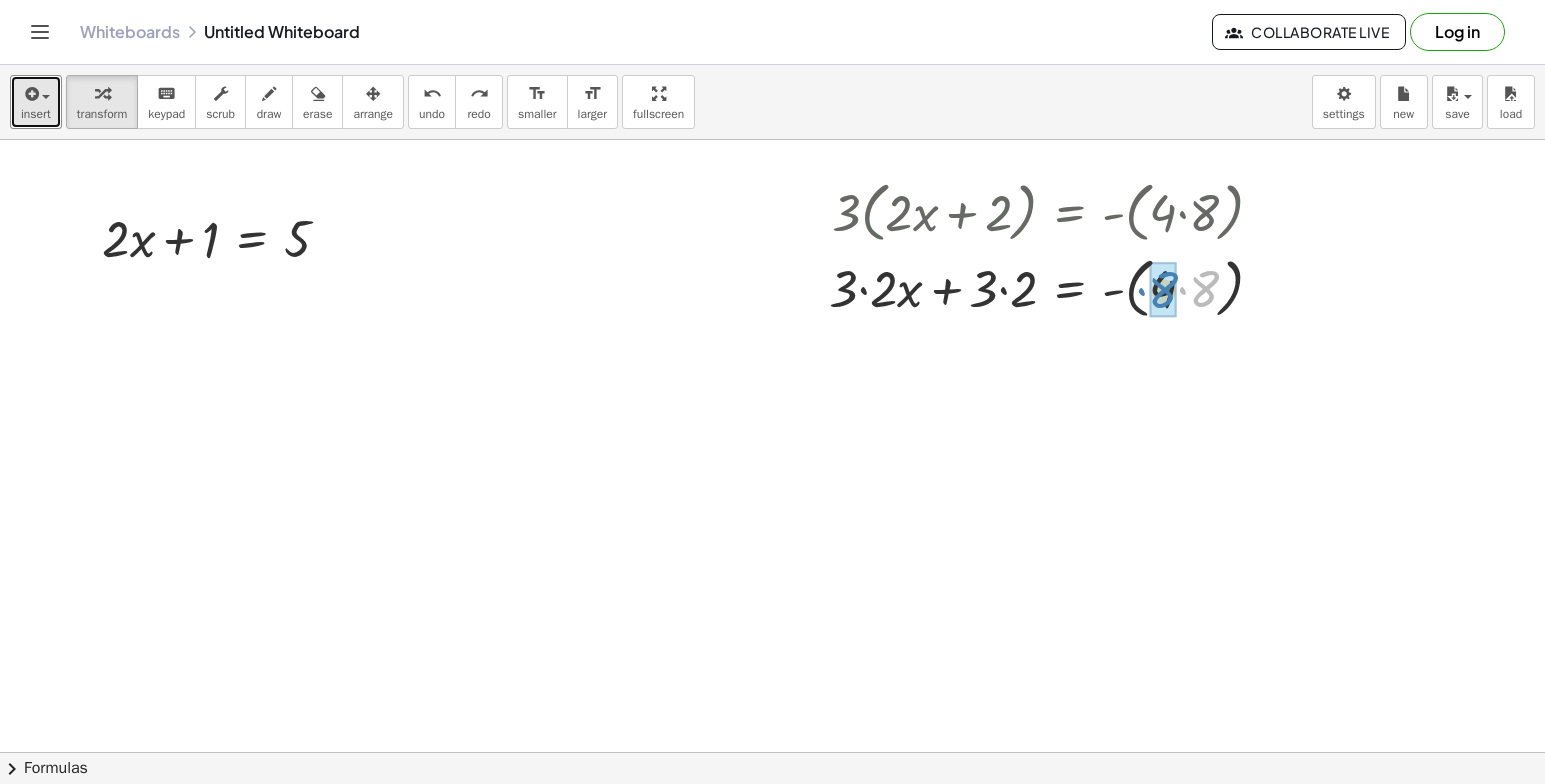 drag, startPoint x: 1174, startPoint y: 258, endPoint x: 1133, endPoint y: 259, distance: 41.01219 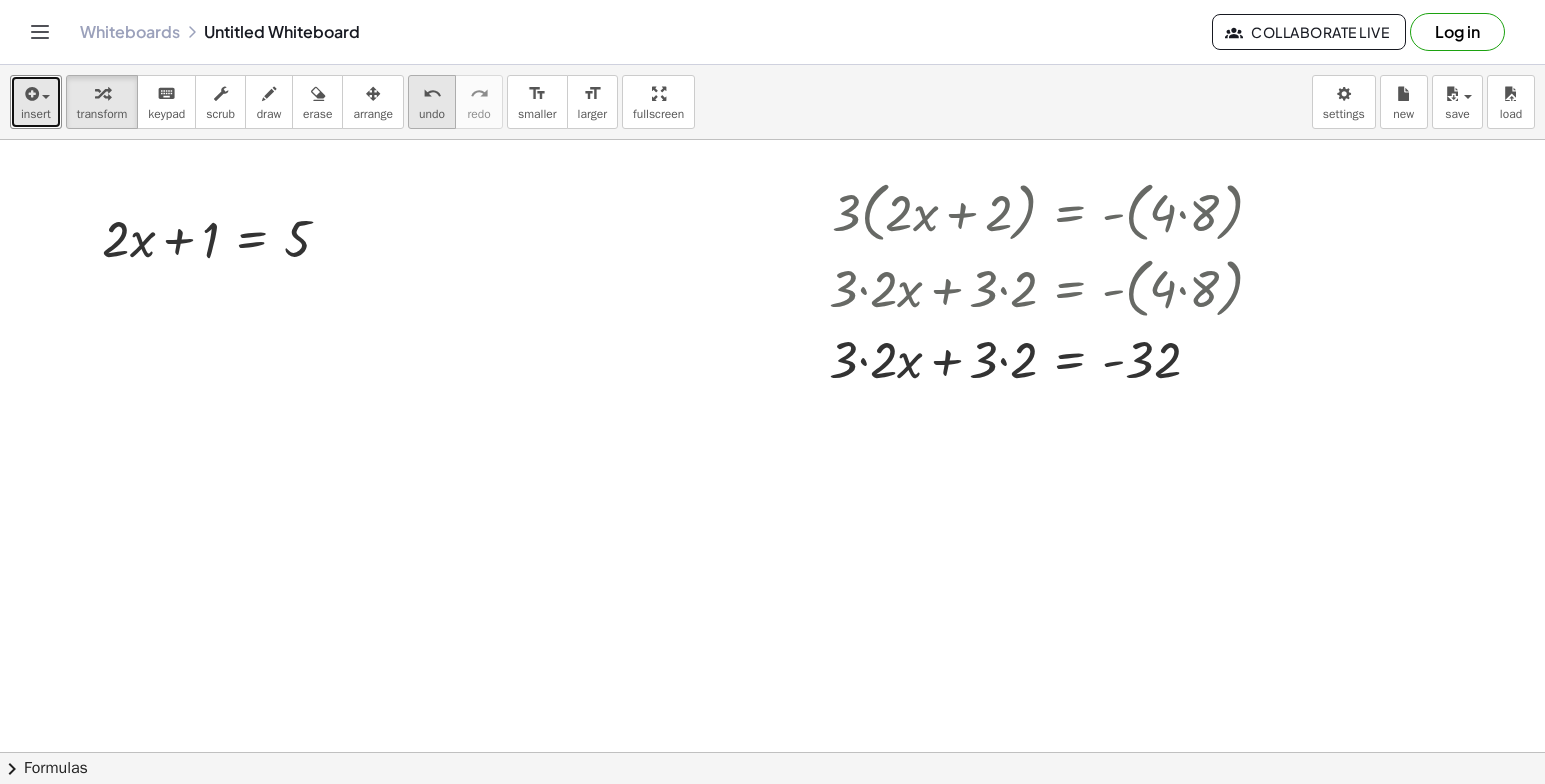 click on "undo" at bounding box center [432, 93] 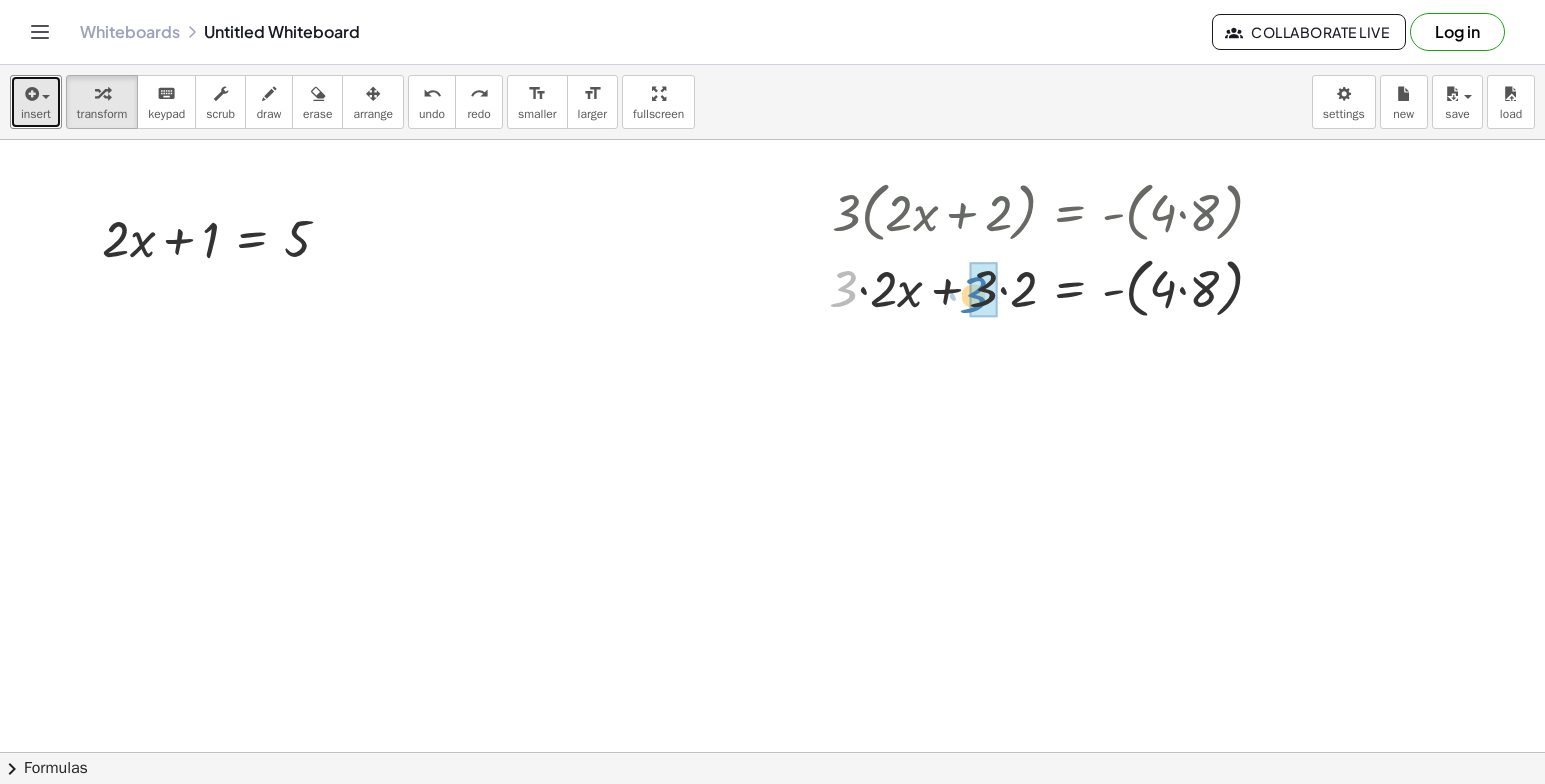 drag, startPoint x: 840, startPoint y: 272, endPoint x: 968, endPoint y: 278, distance: 128.14055 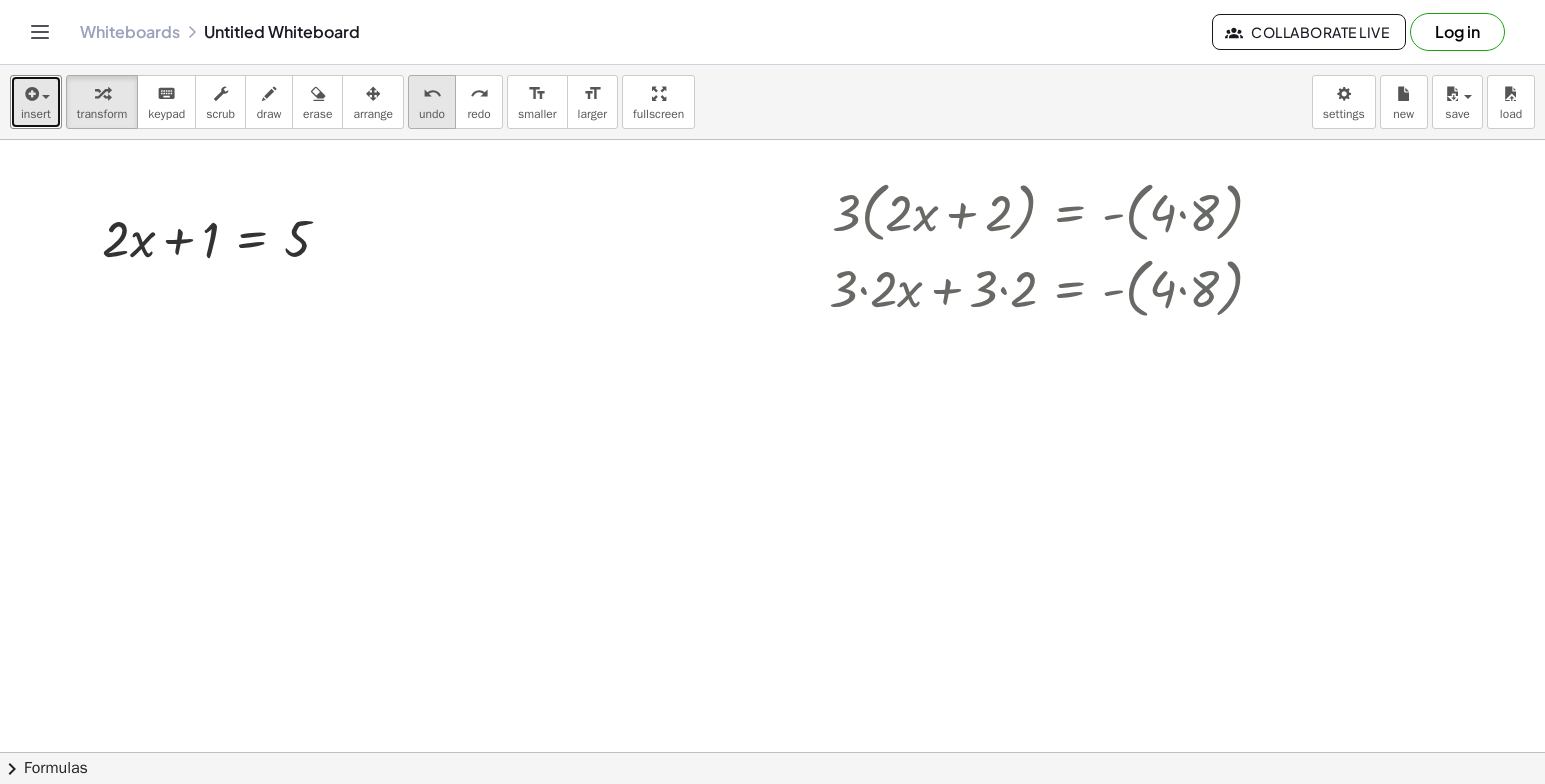 click on "undo" at bounding box center [432, 94] 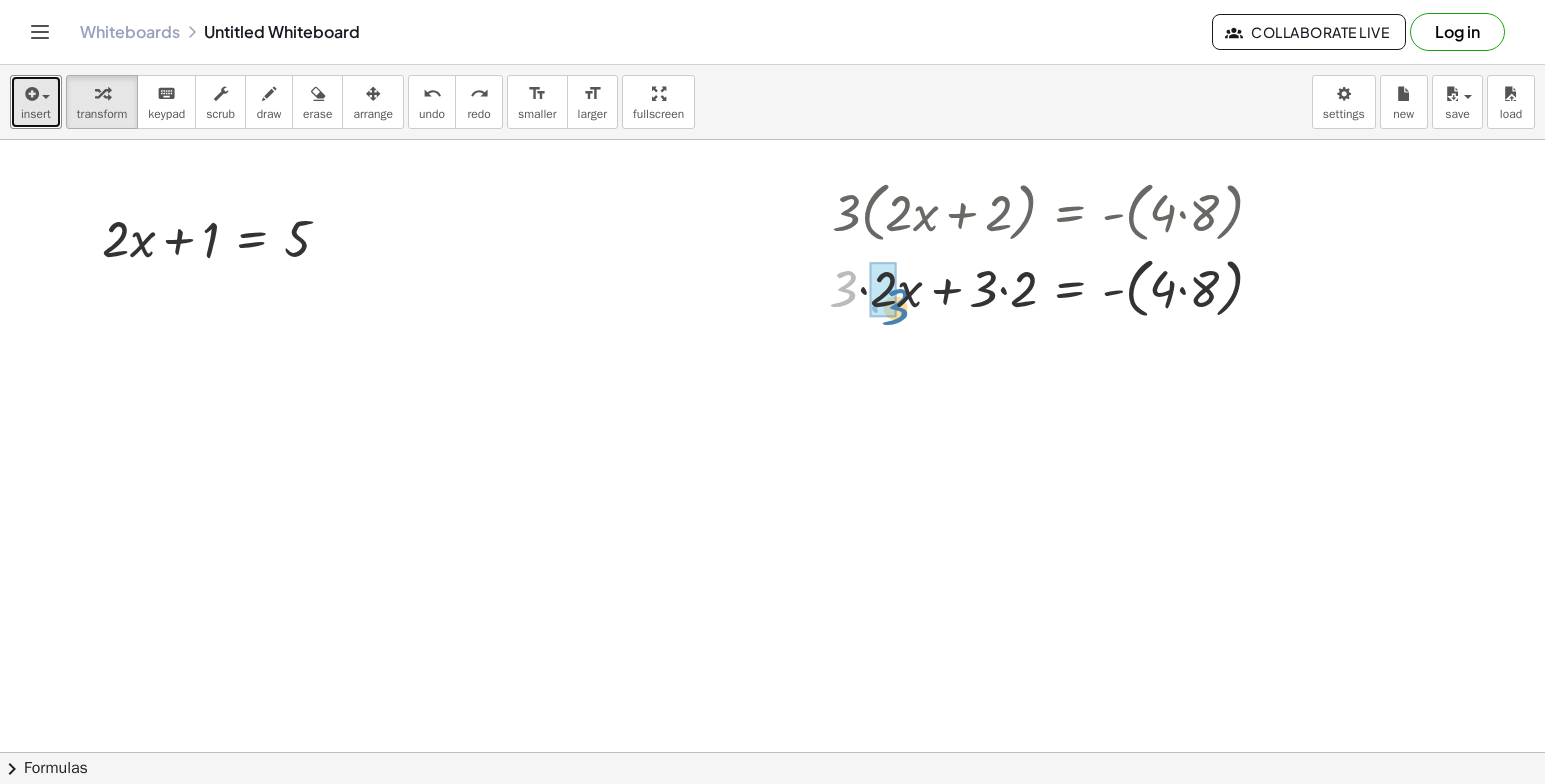 drag, startPoint x: 844, startPoint y: 301, endPoint x: 896, endPoint y: 319, distance: 55.027267 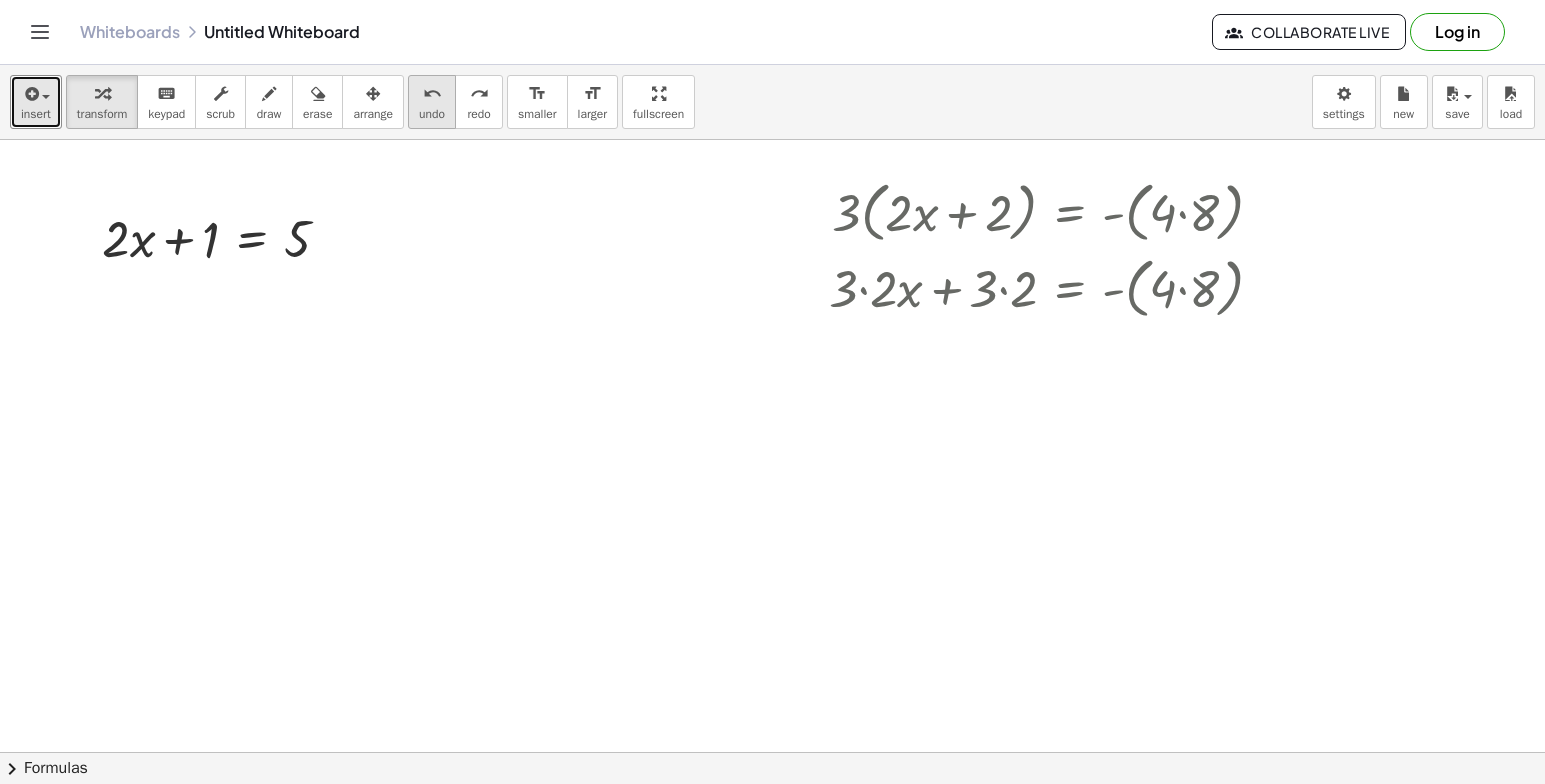 click on "undo undo" at bounding box center [432, 102] 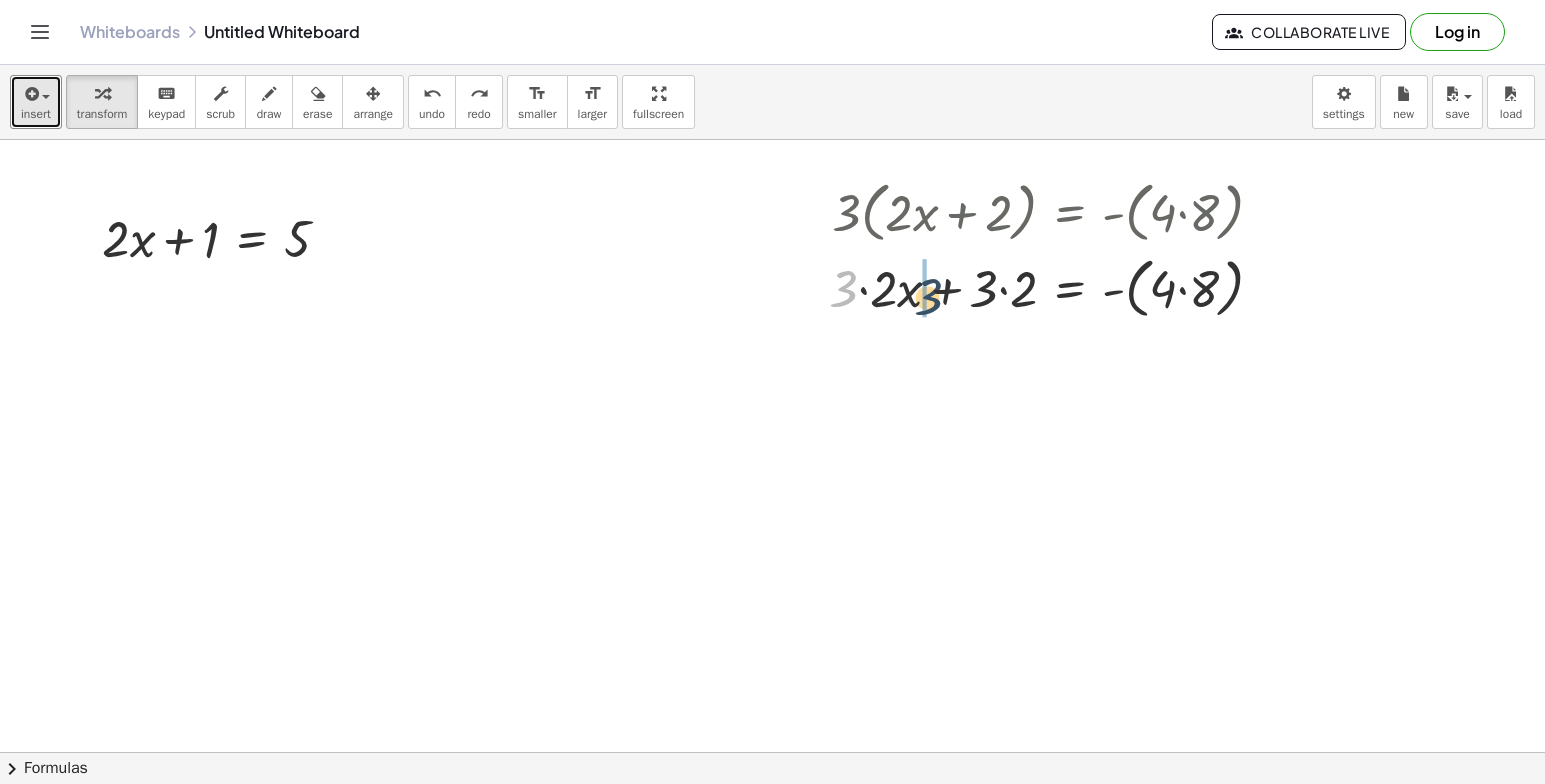 drag, startPoint x: 832, startPoint y: 281, endPoint x: 919, endPoint y: 290, distance: 87.46428 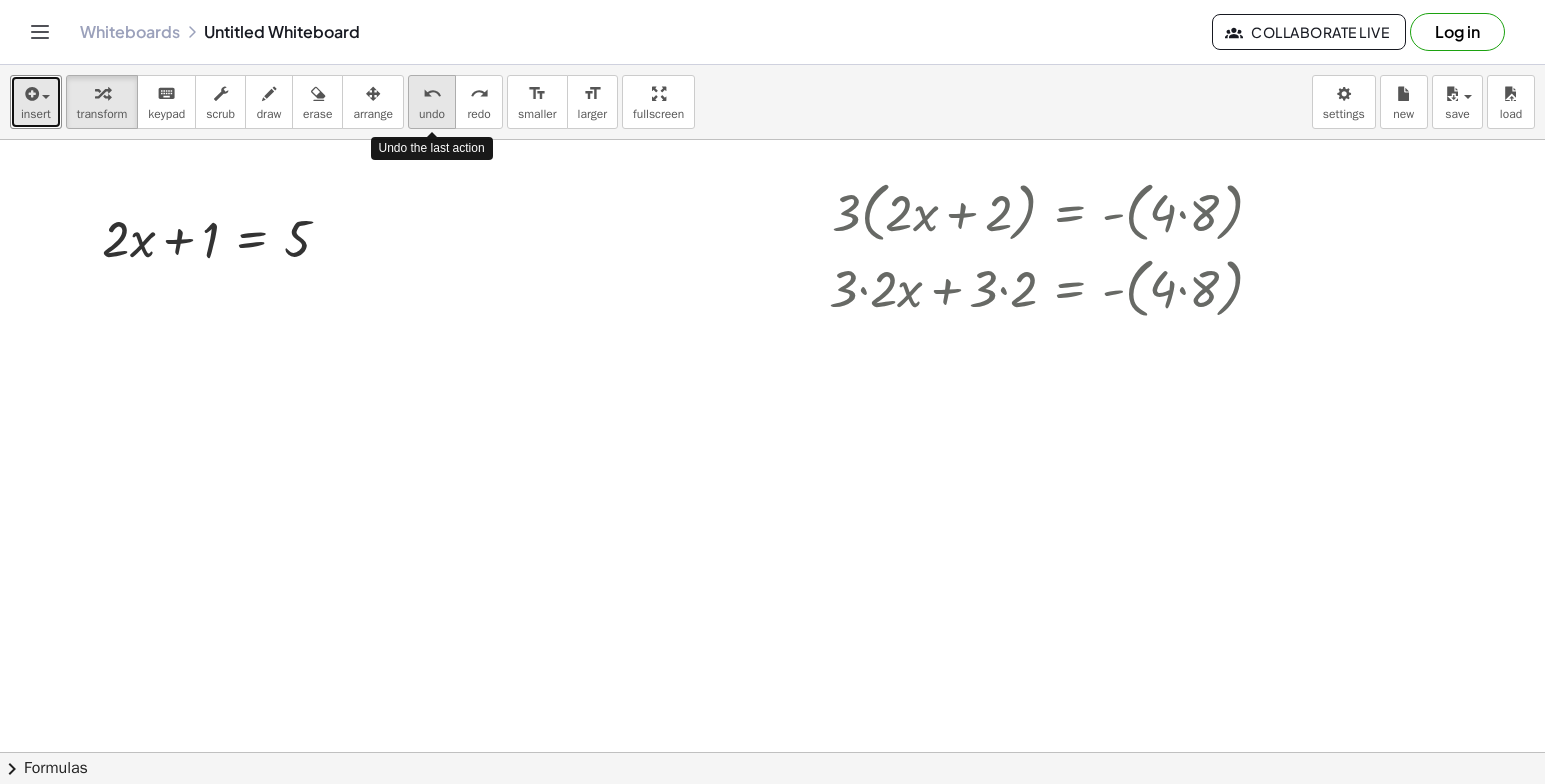 click on "undo" at bounding box center (432, 114) 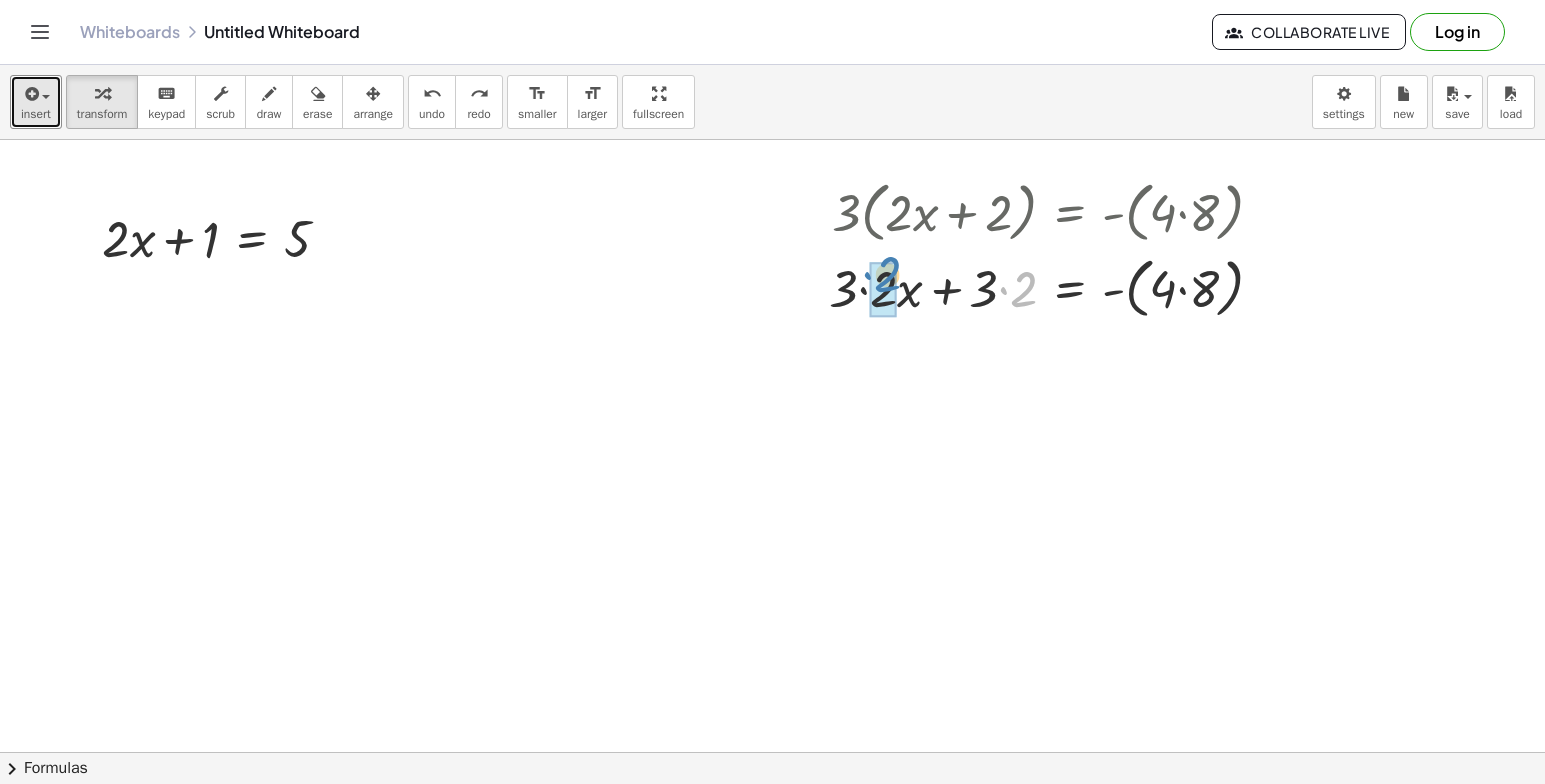 drag, startPoint x: 1014, startPoint y: 287, endPoint x: 885, endPoint y: 270, distance: 130.11533 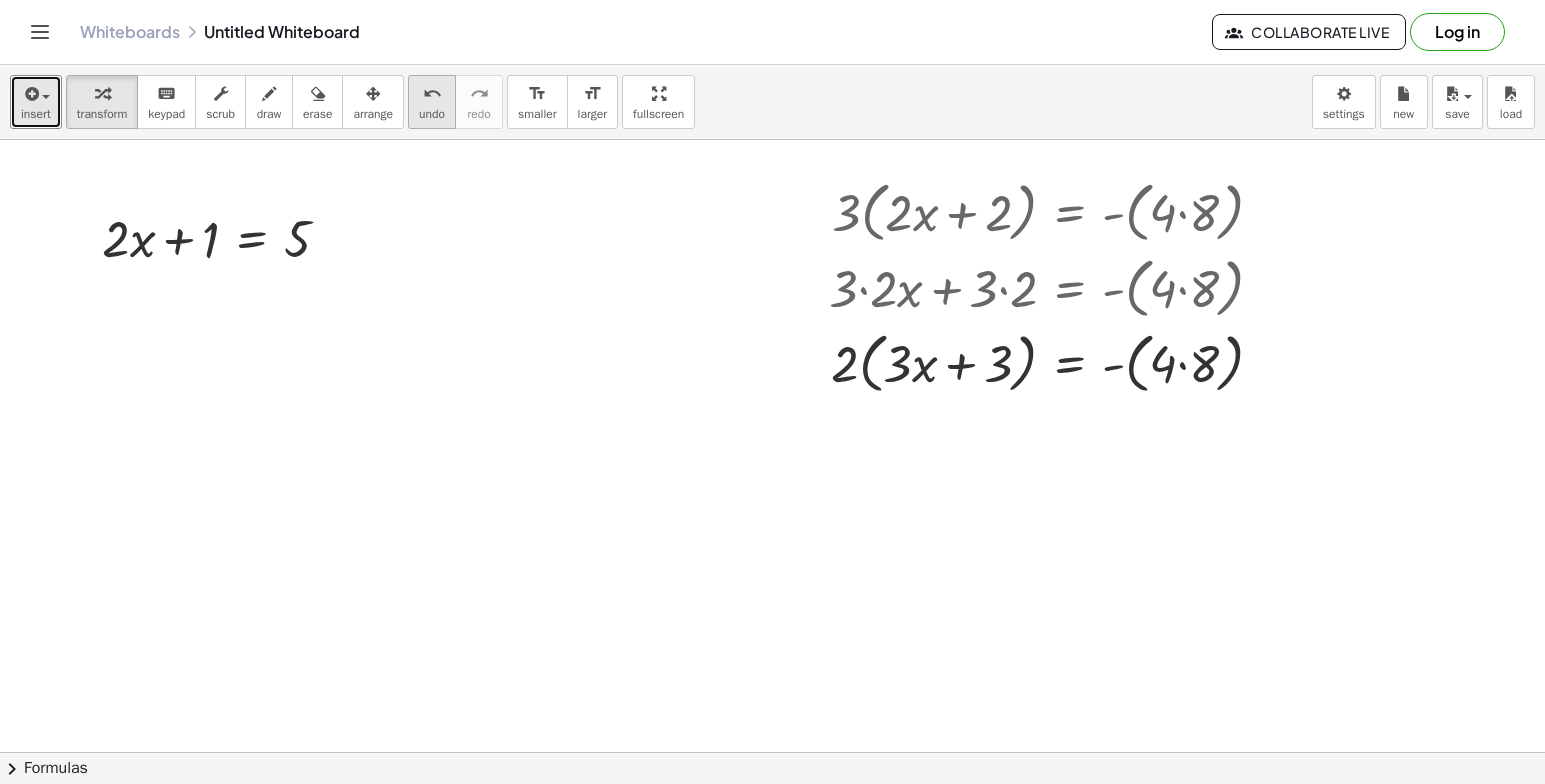 click on "undo" at bounding box center [432, 114] 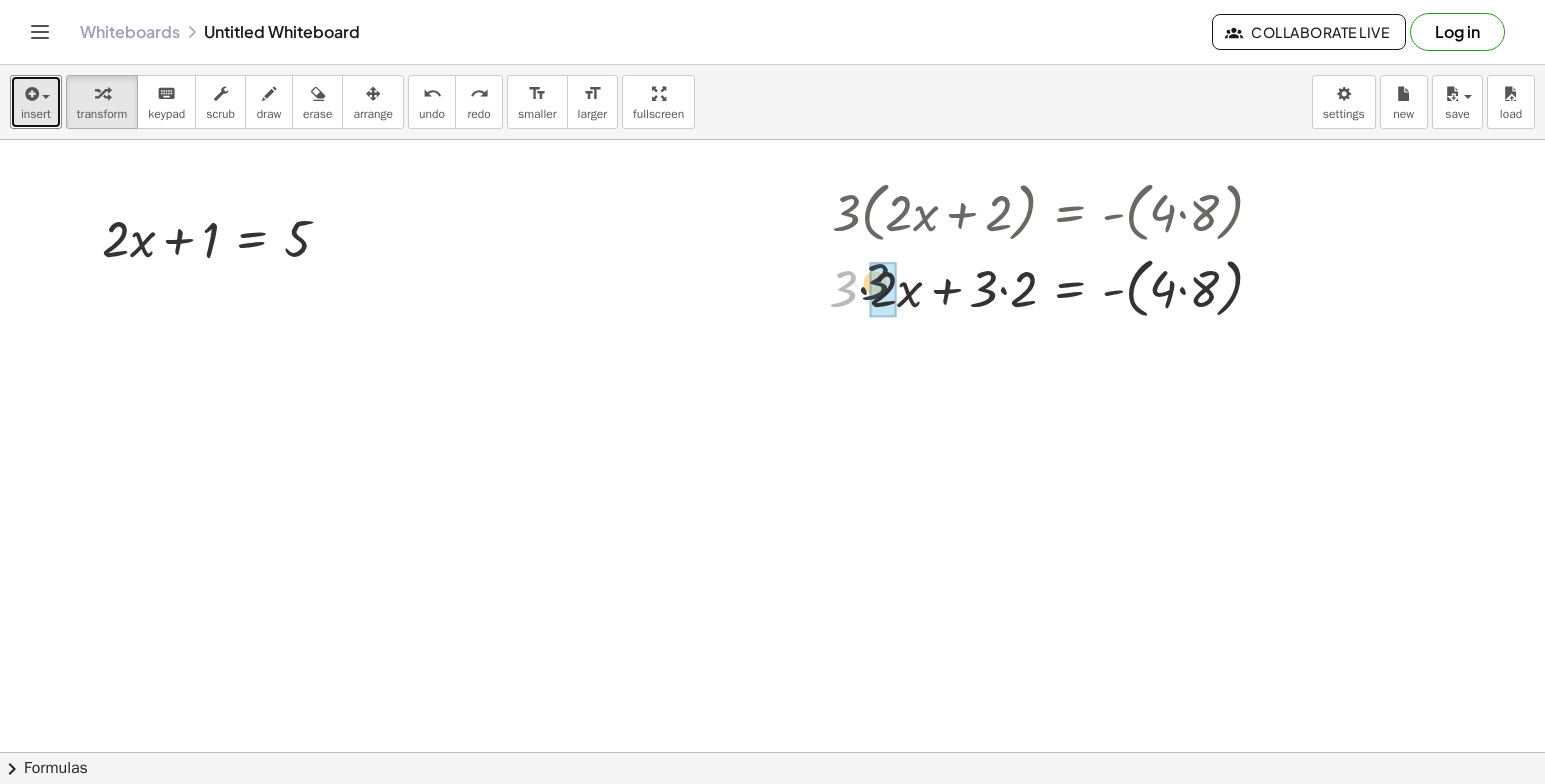 drag, startPoint x: 833, startPoint y: 305, endPoint x: 866, endPoint y: 298, distance: 33.734257 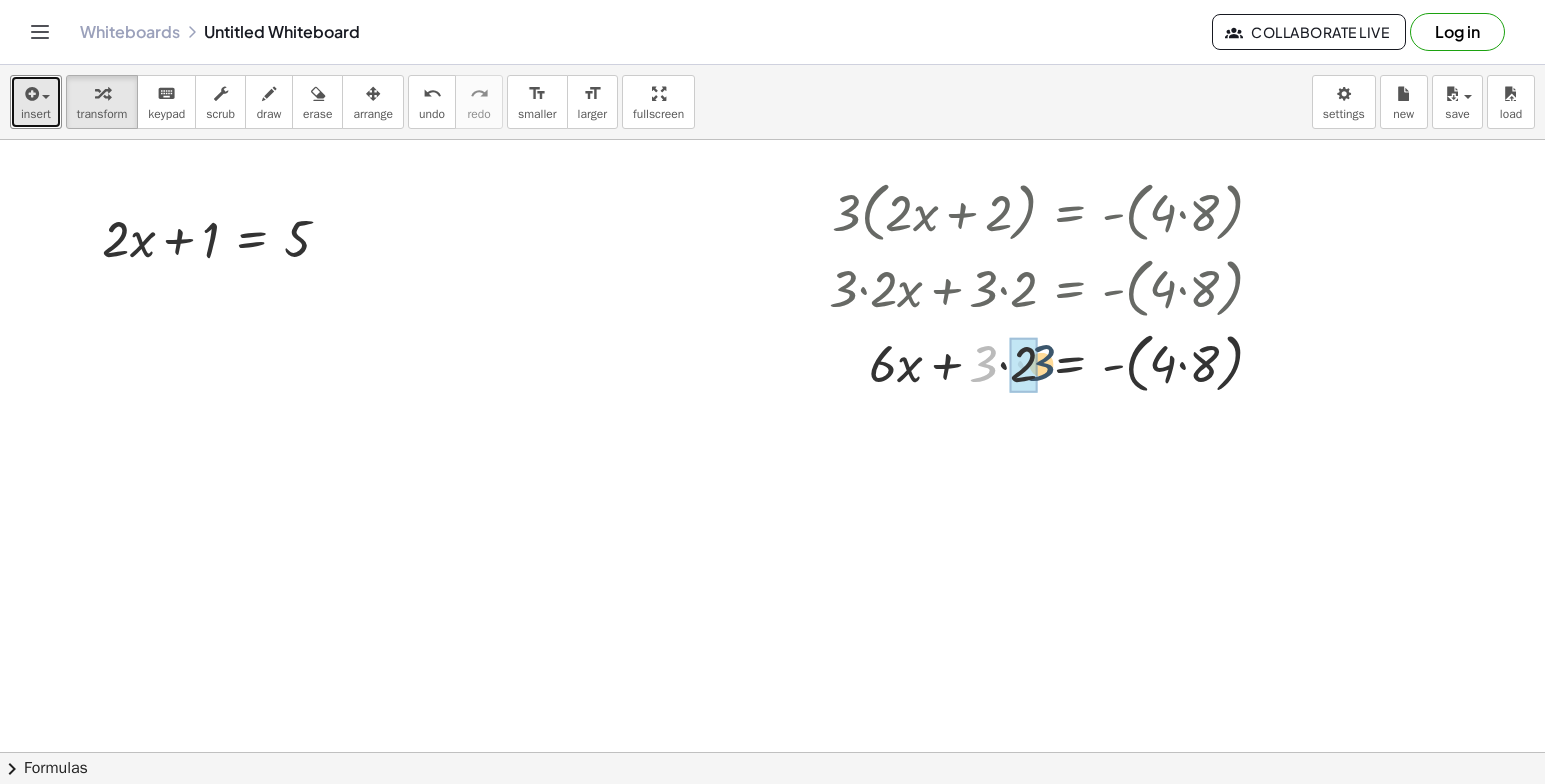 drag, startPoint x: 980, startPoint y: 365, endPoint x: 1038, endPoint y: 364, distance: 58.00862 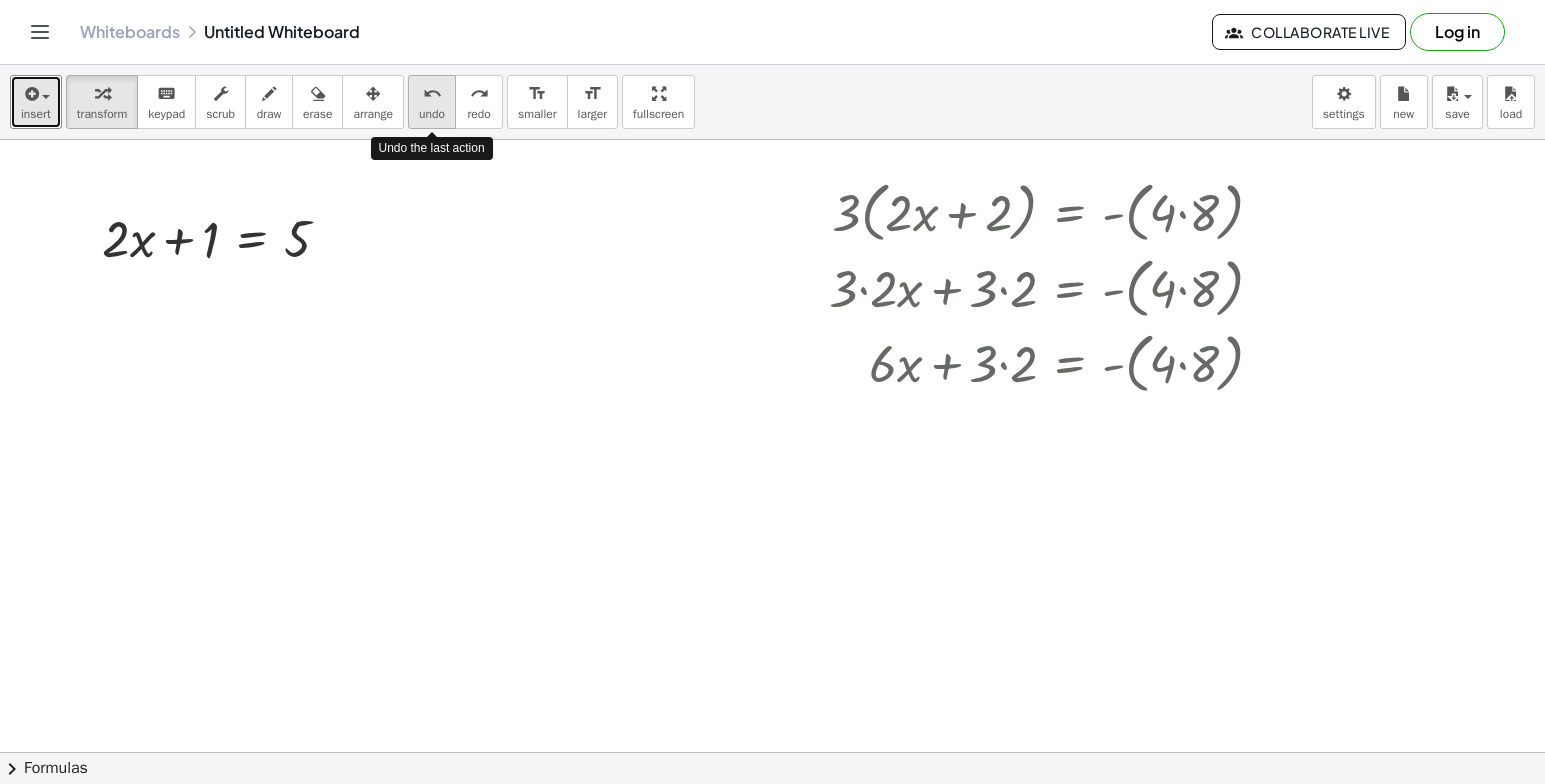click on "undo" at bounding box center [432, 114] 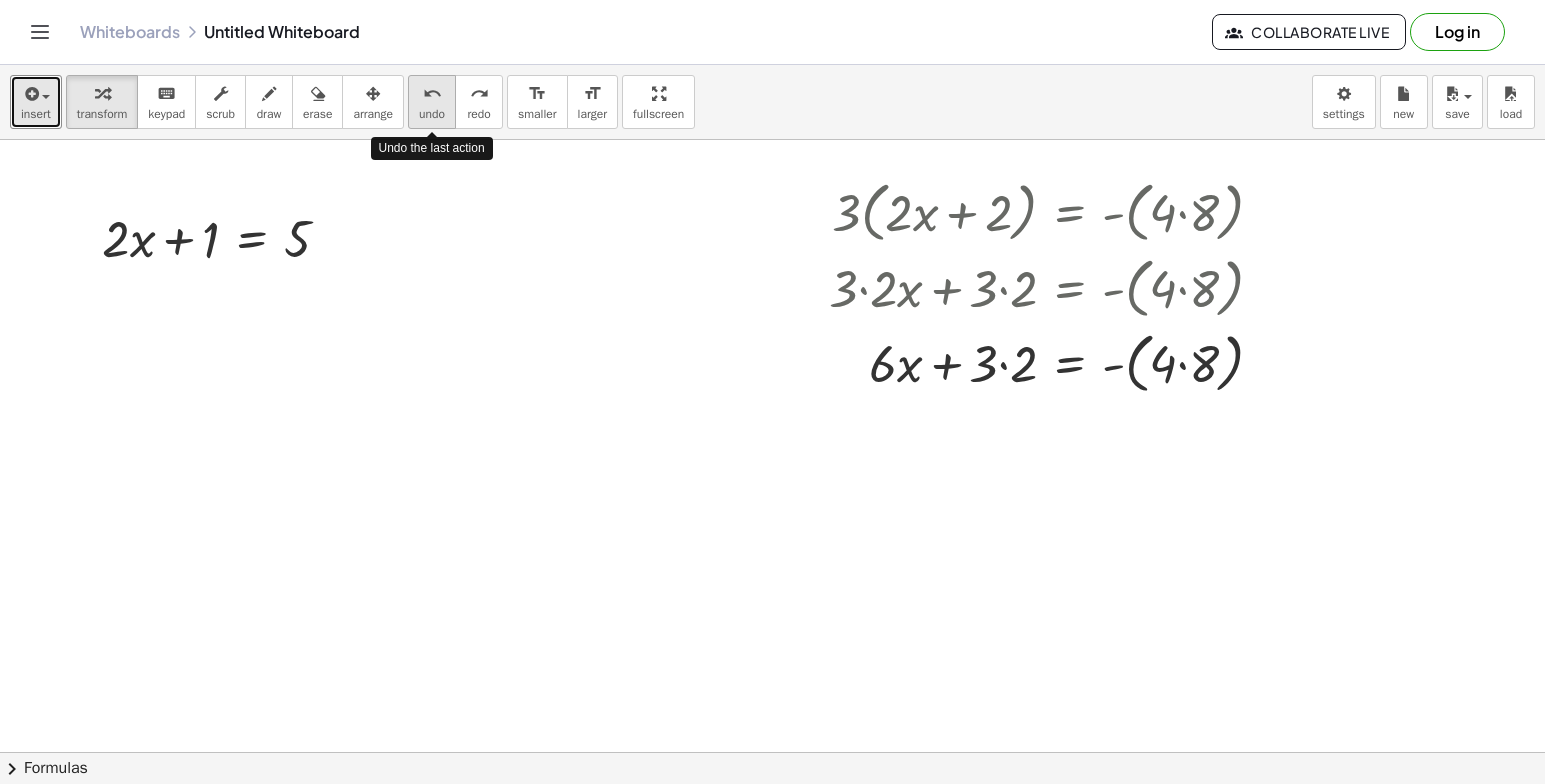 click on "undo" at bounding box center [432, 114] 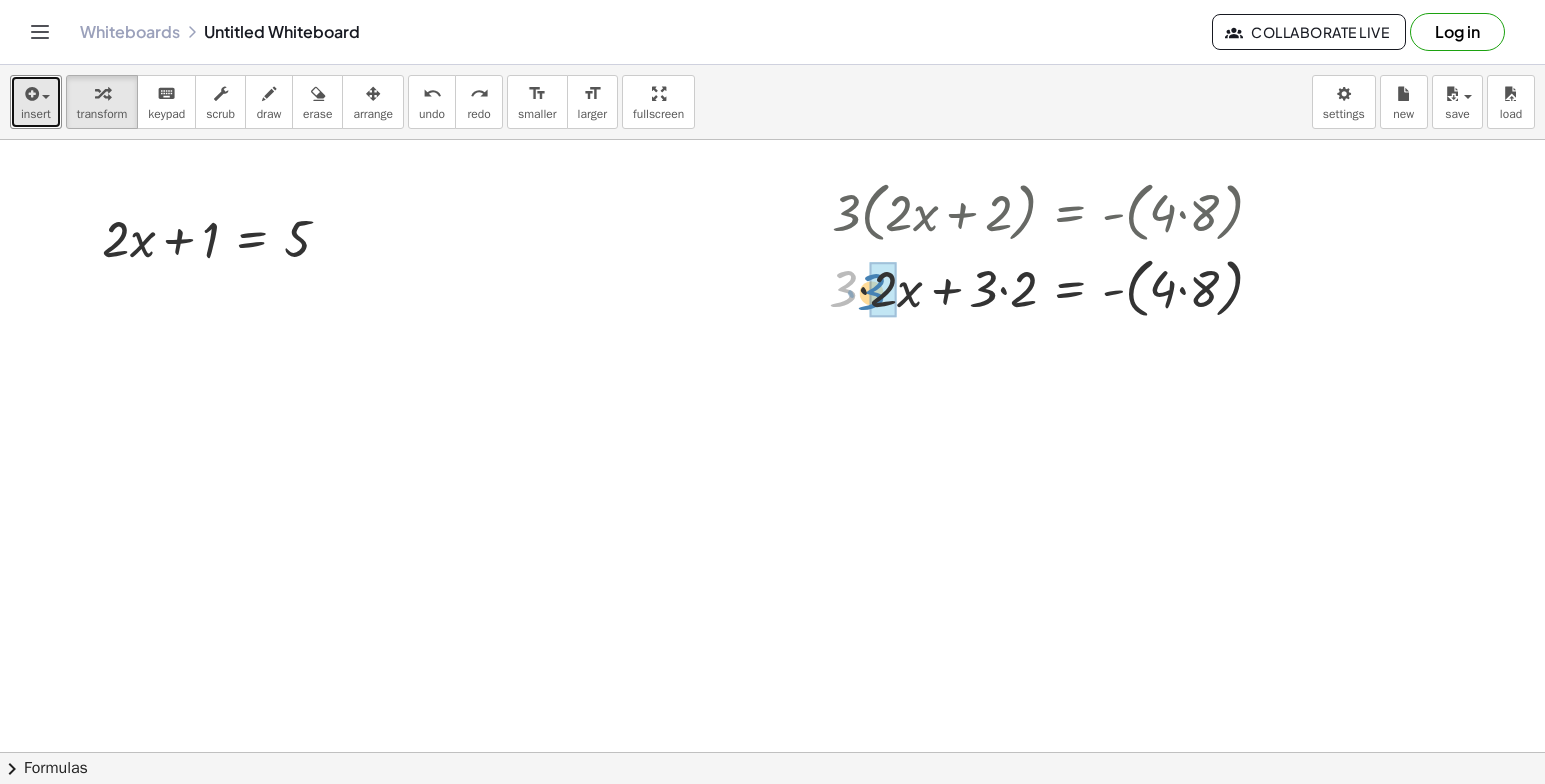 drag, startPoint x: 846, startPoint y: 289, endPoint x: 868, endPoint y: 289, distance: 22 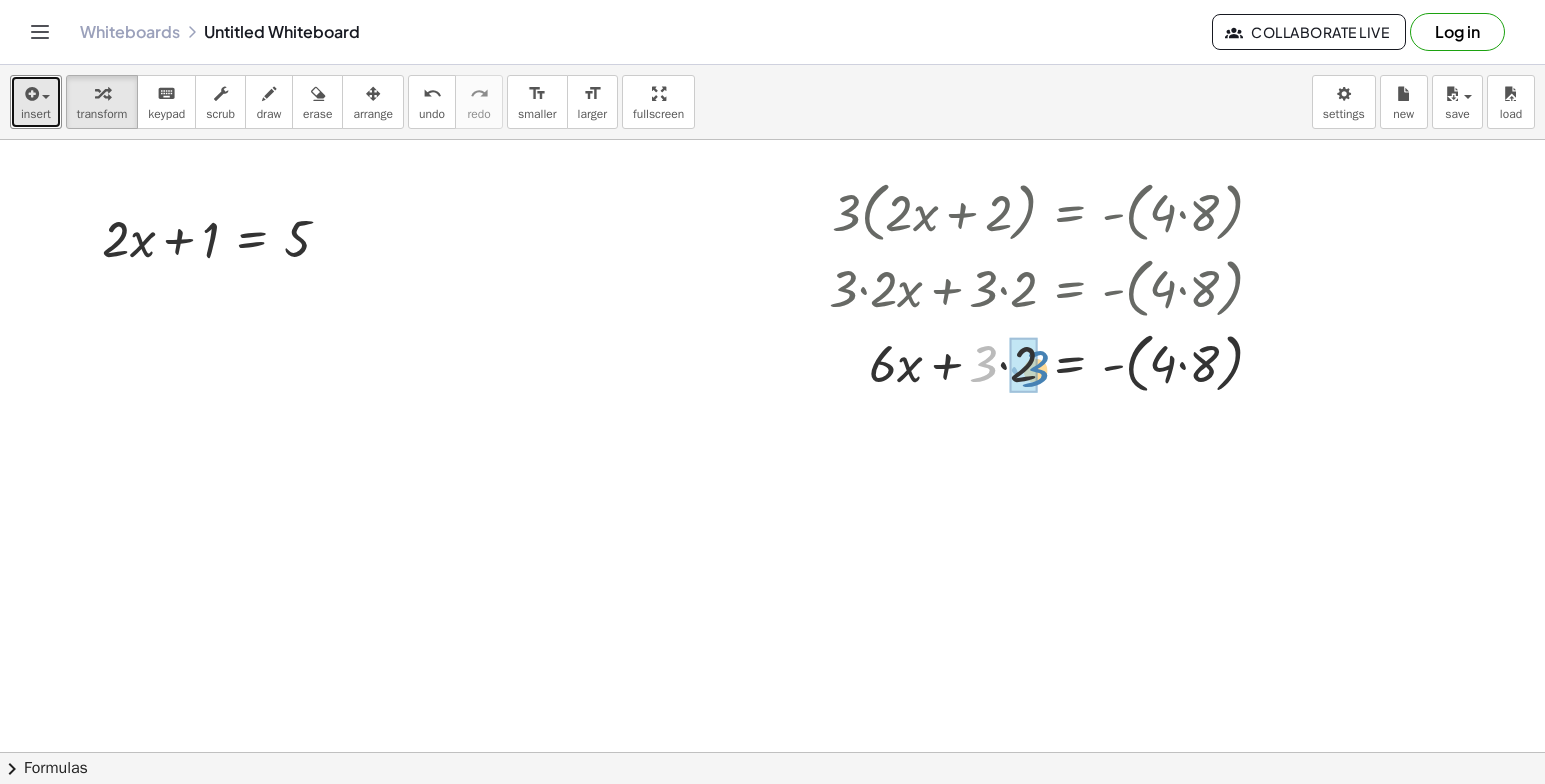 drag, startPoint x: 981, startPoint y: 360, endPoint x: 1032, endPoint y: 365, distance: 51.24451 